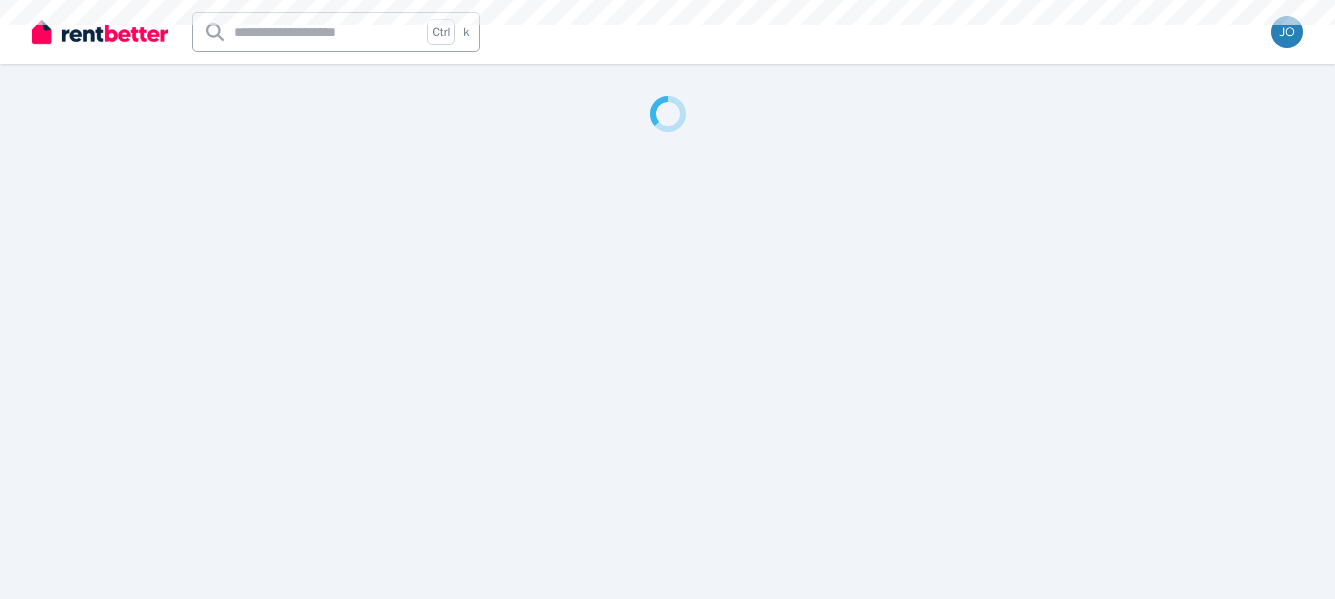 scroll, scrollTop: 0, scrollLeft: 0, axis: both 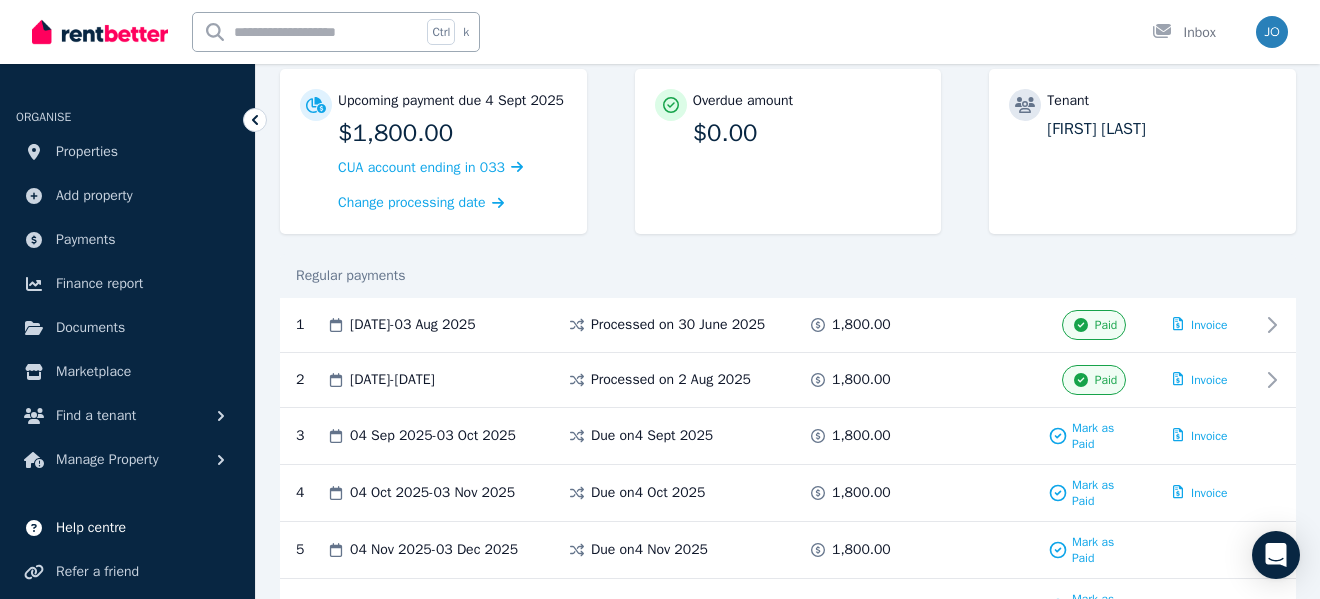 click on "Help centre" at bounding box center [91, 528] 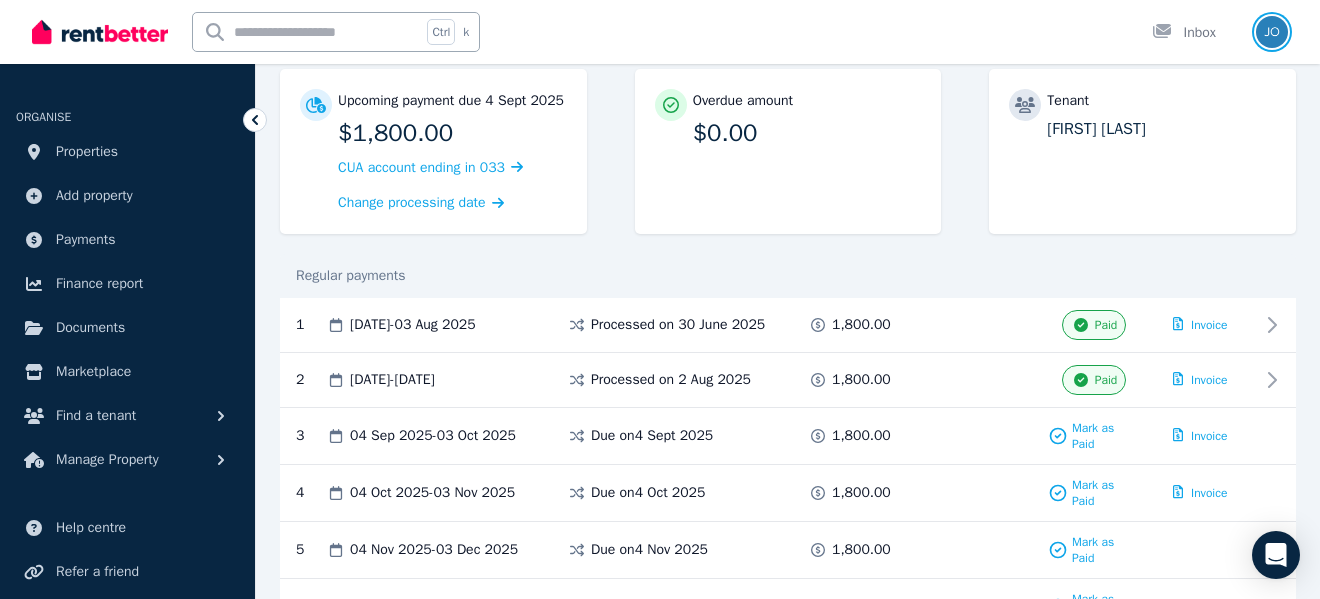 click at bounding box center [1272, 32] 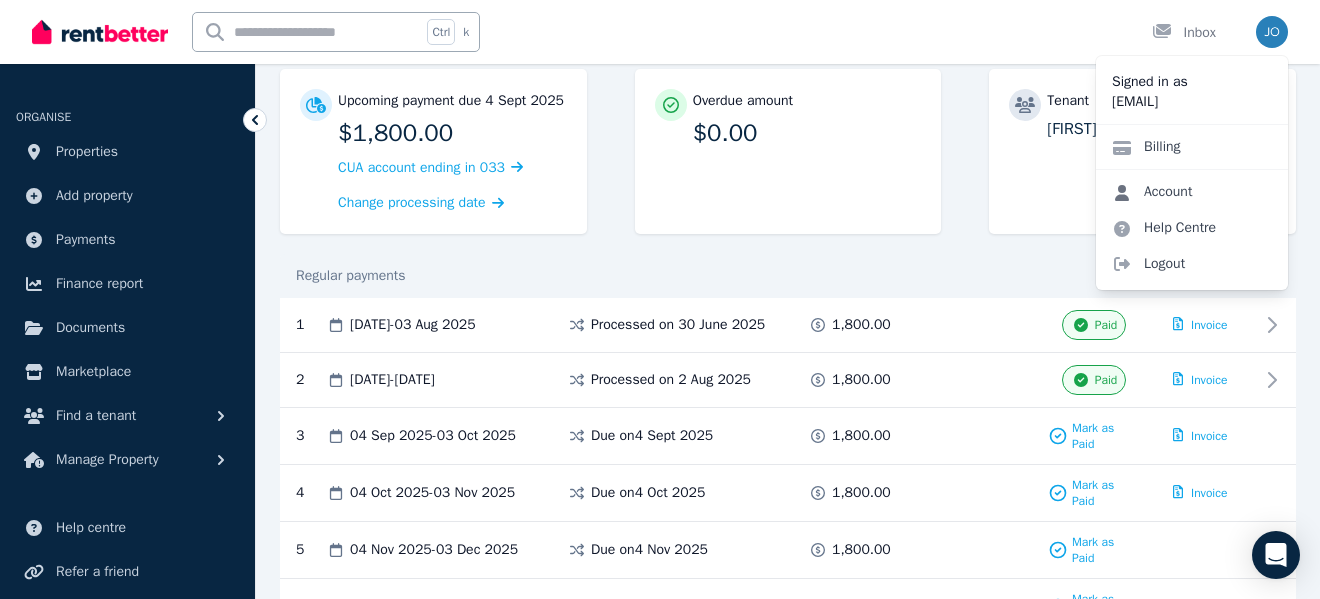 click on "Account" at bounding box center (1152, 192) 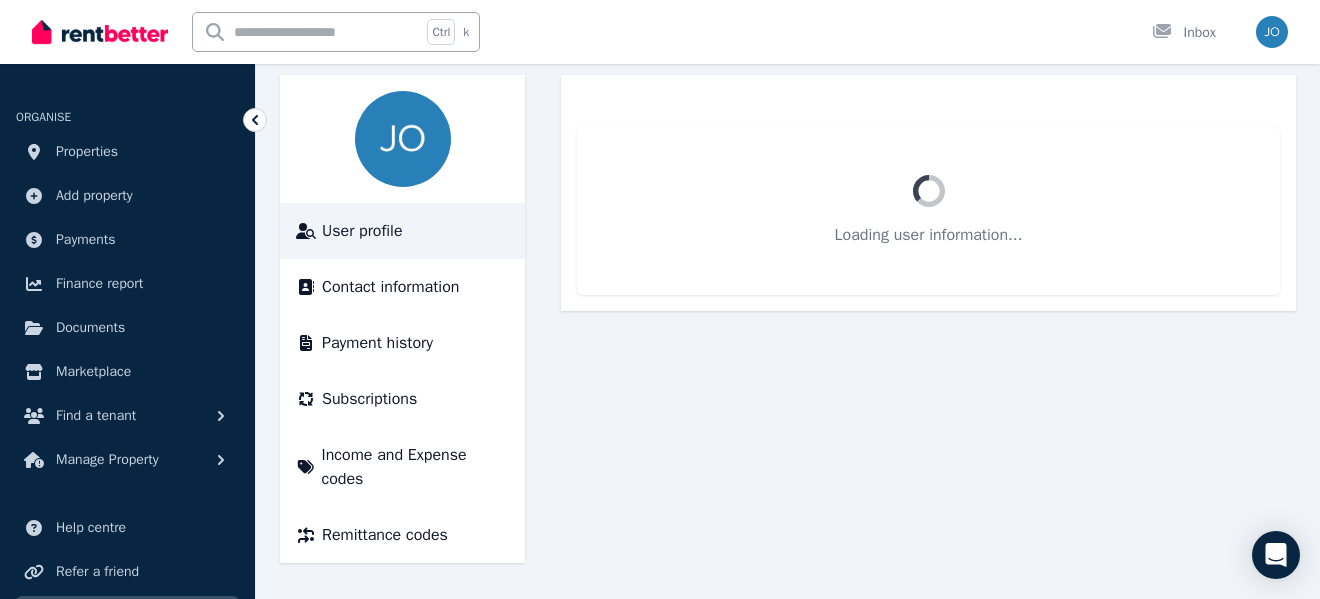 scroll, scrollTop: 0, scrollLeft: 0, axis: both 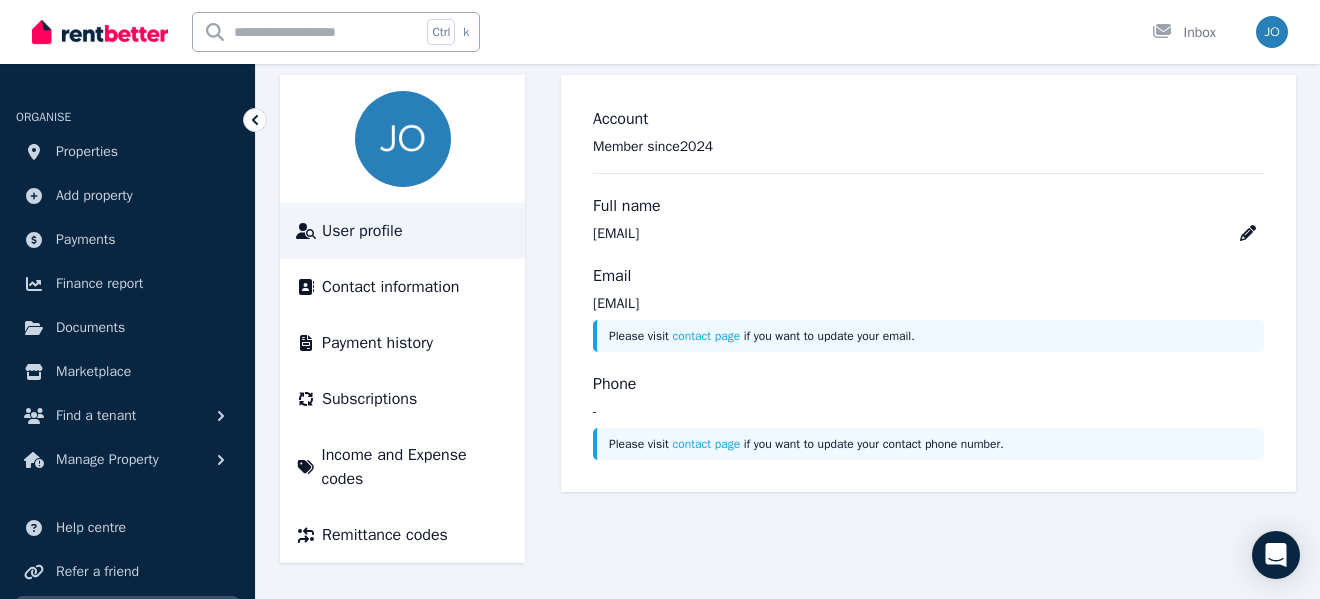 click on "Phone" at bounding box center [928, 384] 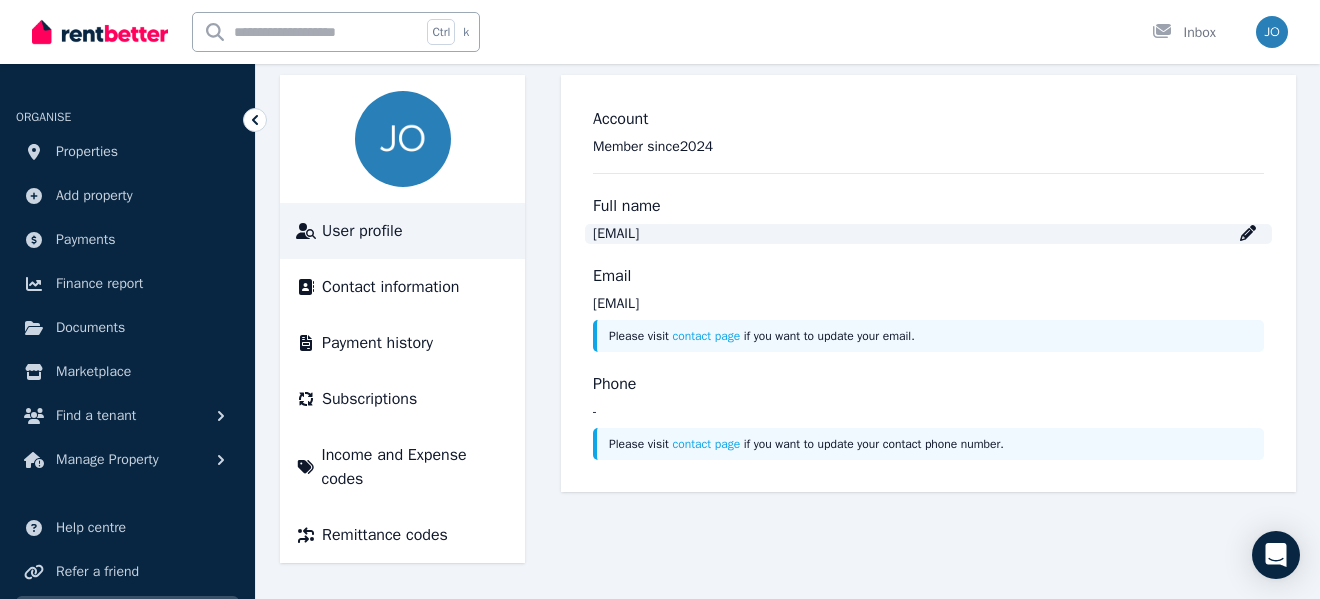 click 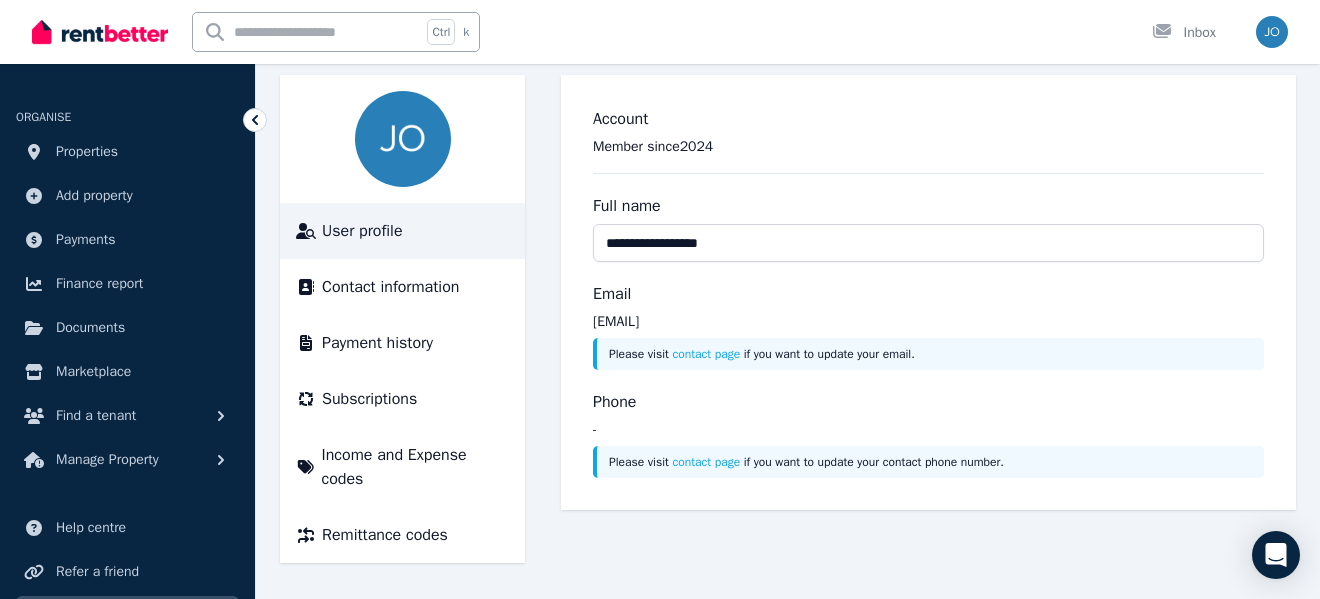 click on "Please visit   contact page   if you want to update your contact [PHONE] number." at bounding box center [928, 462] 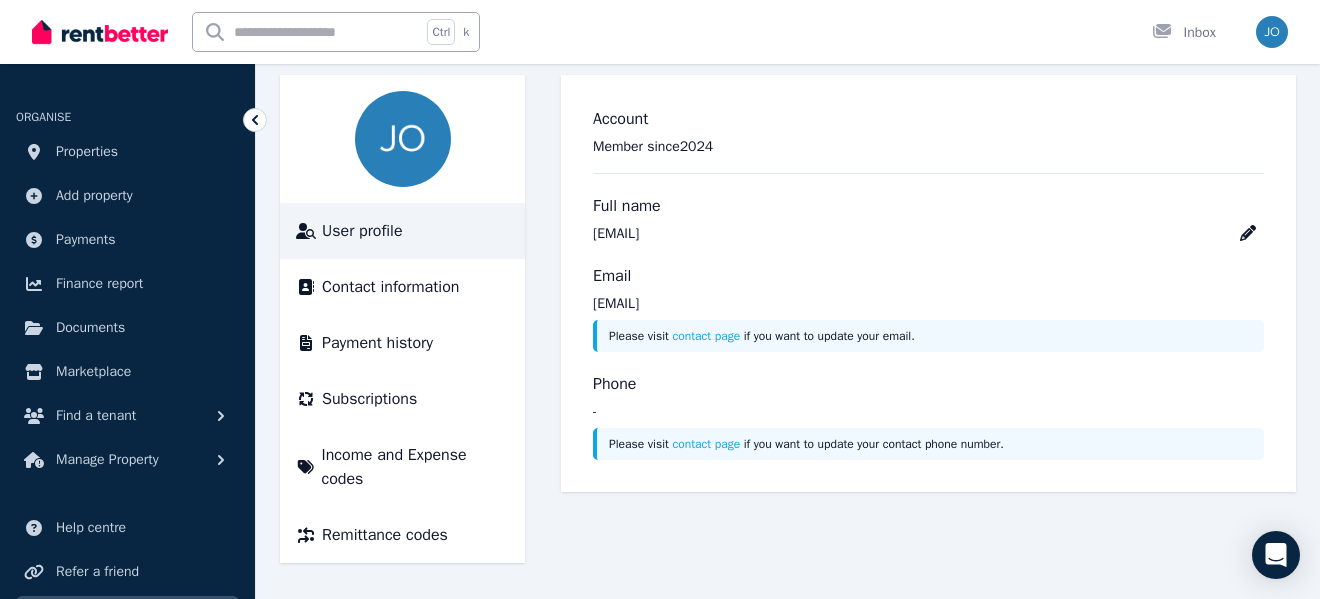 click on "Phone" at bounding box center [928, 384] 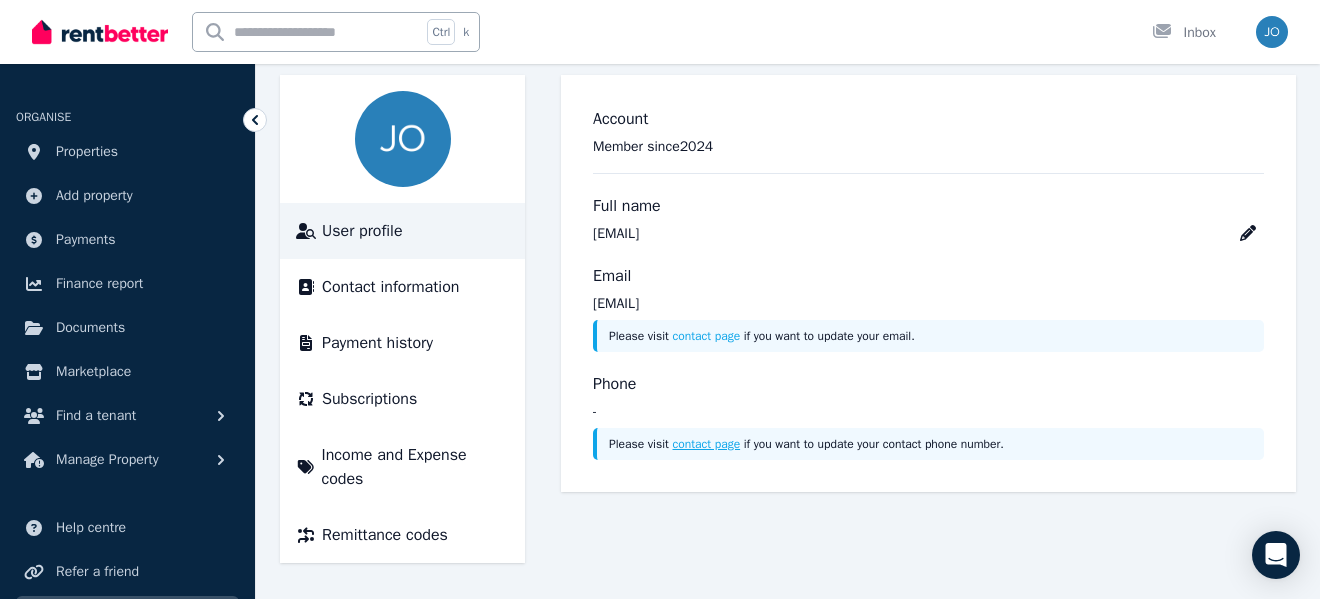 click on "contact page" at bounding box center (707, 444) 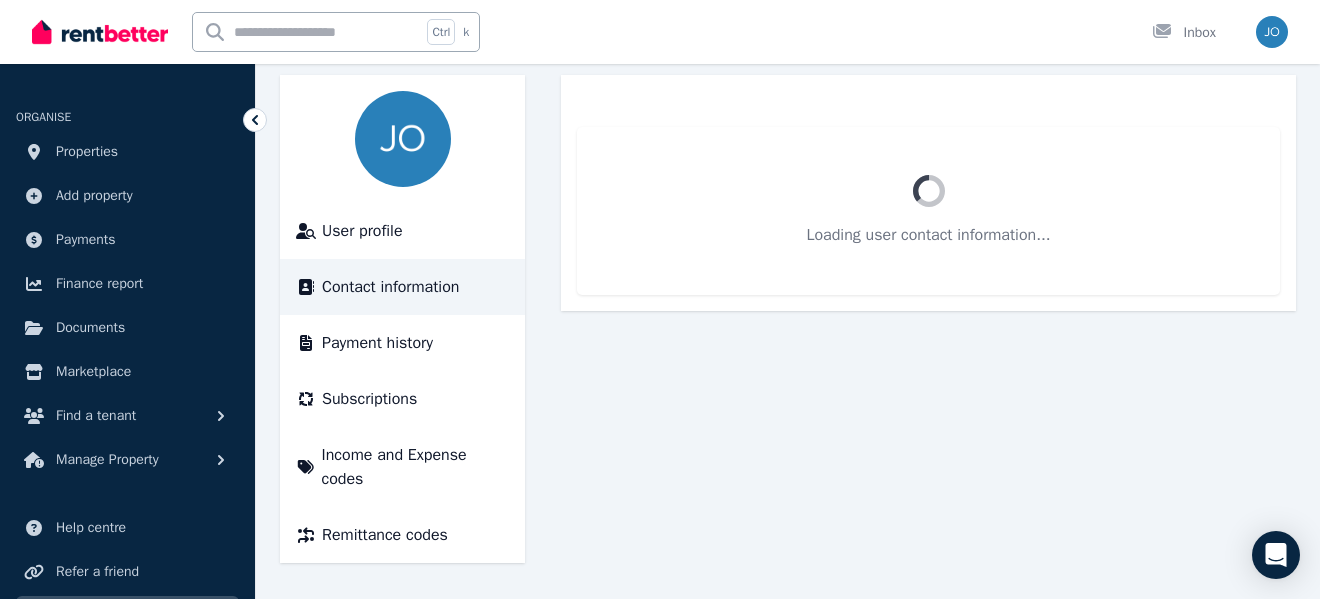 scroll, scrollTop: 0, scrollLeft: 0, axis: both 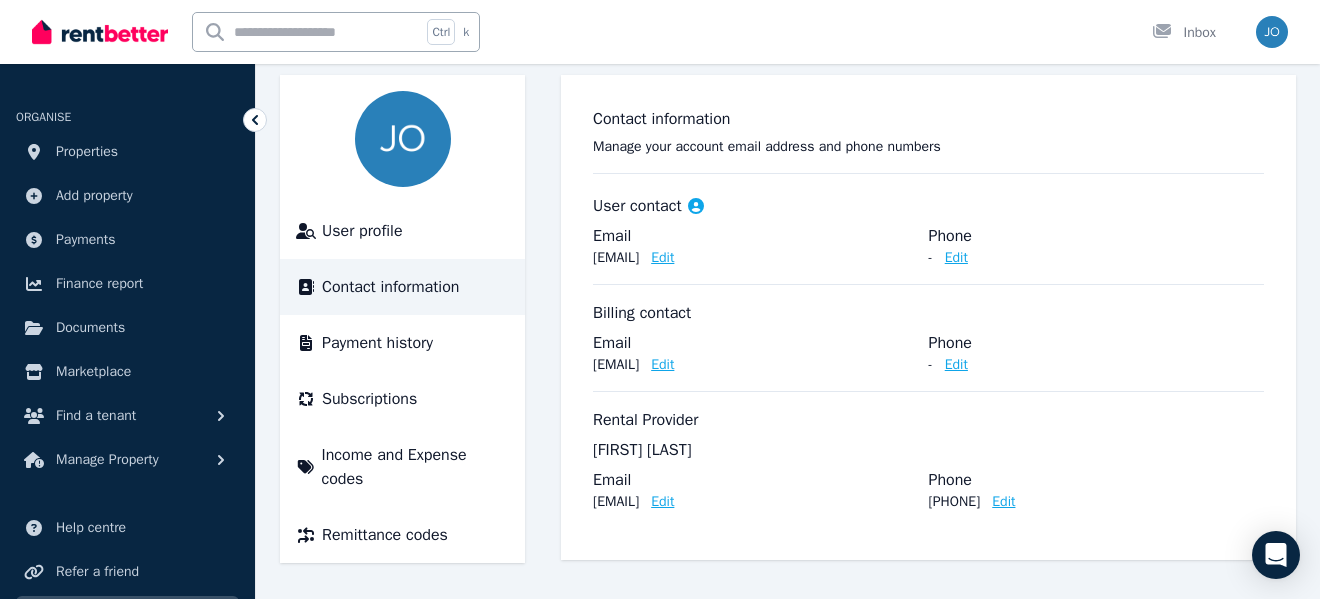 click on "Edit" at bounding box center [1003, 502] 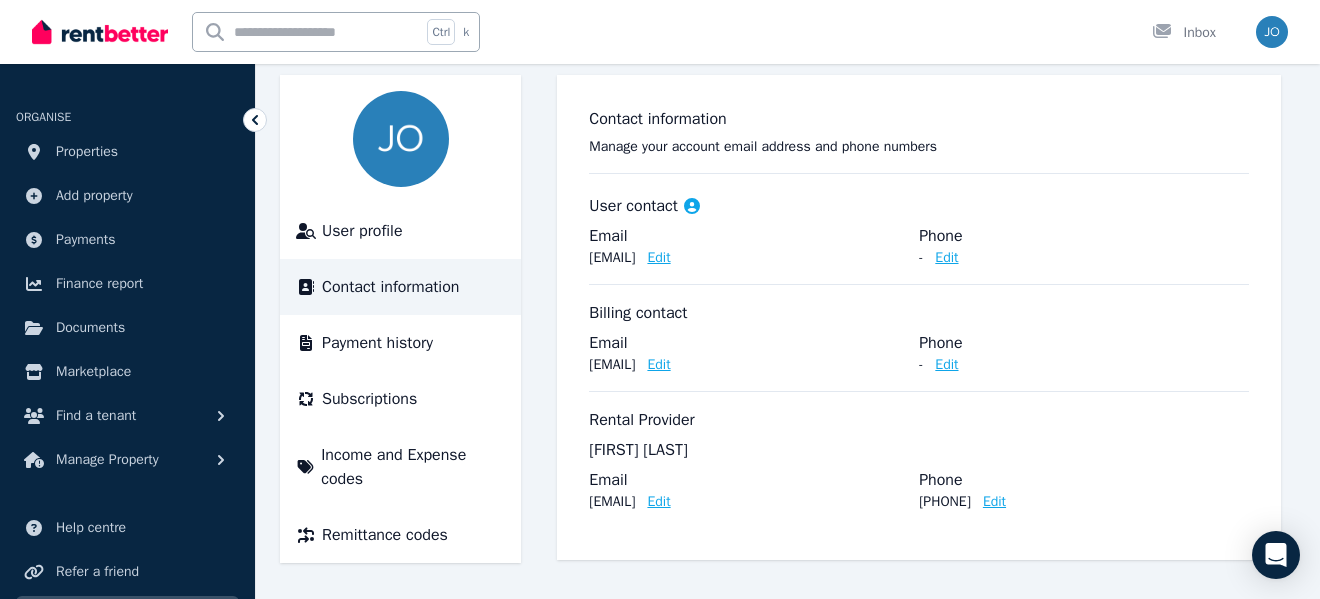 scroll, scrollTop: 144, scrollLeft: 0, axis: vertical 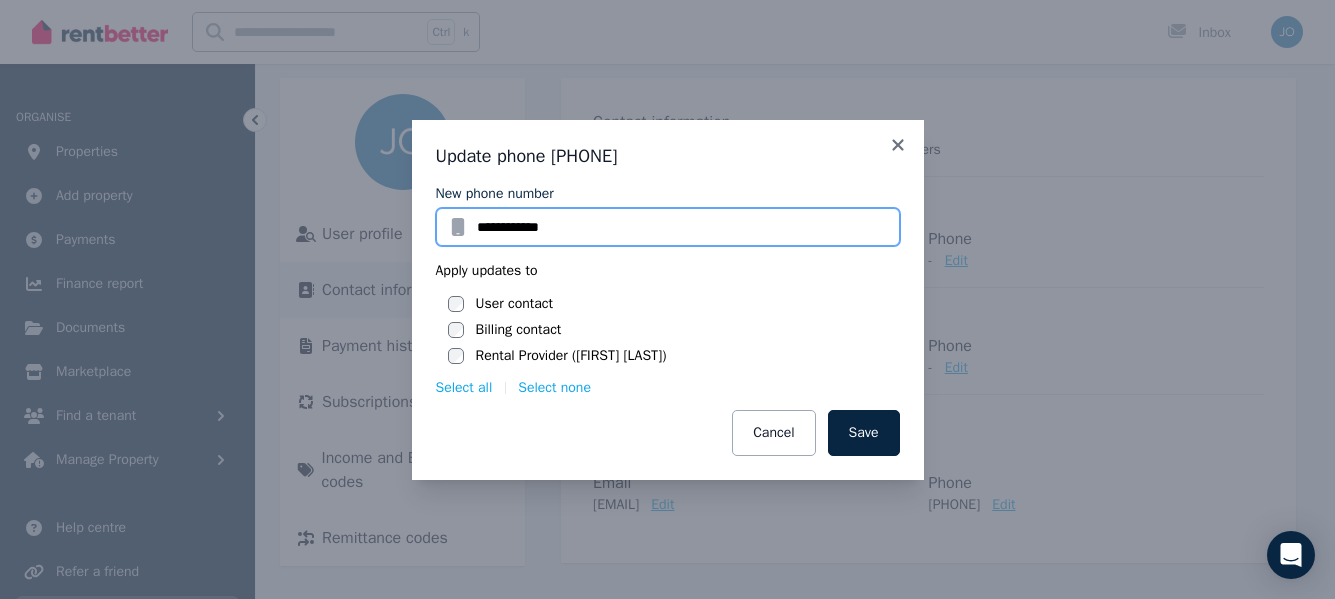 drag, startPoint x: 494, startPoint y: 227, endPoint x: 601, endPoint y: 227, distance: 107 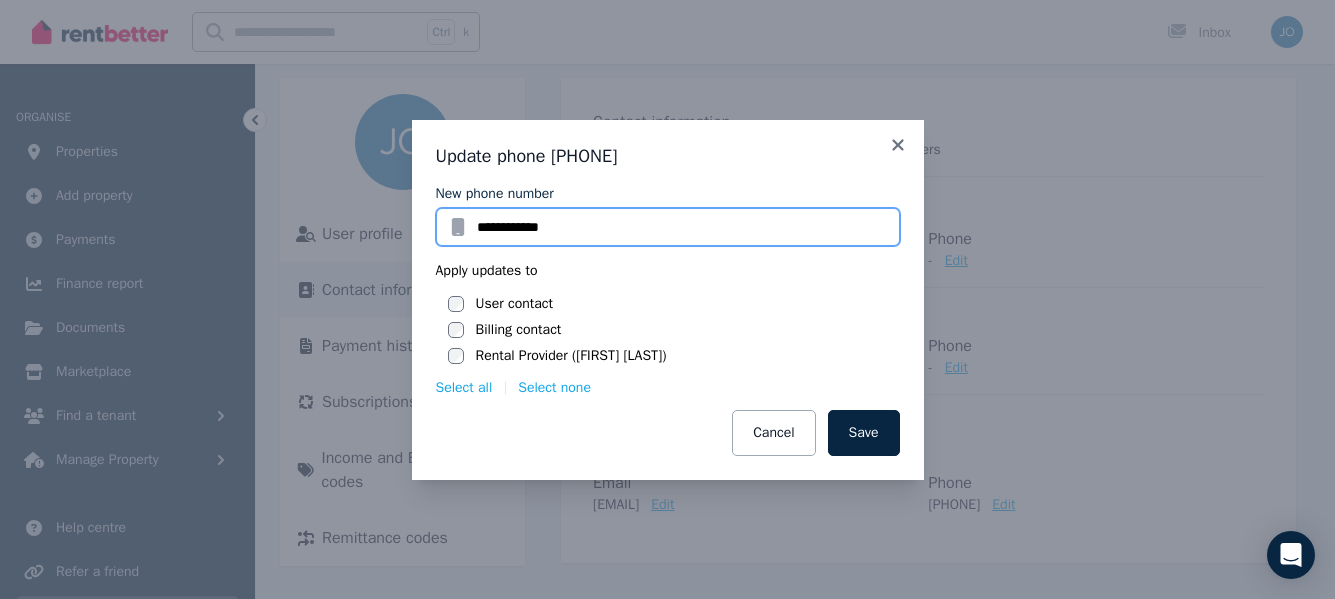click on "**********" at bounding box center (668, 227) 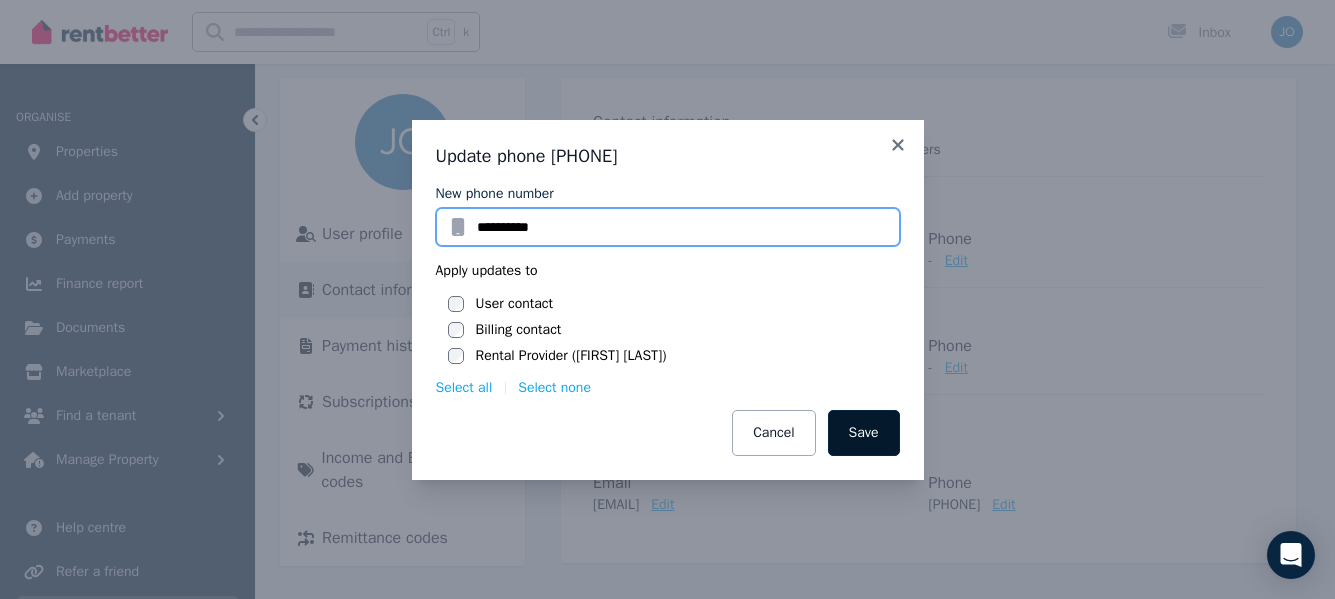 type on "**********" 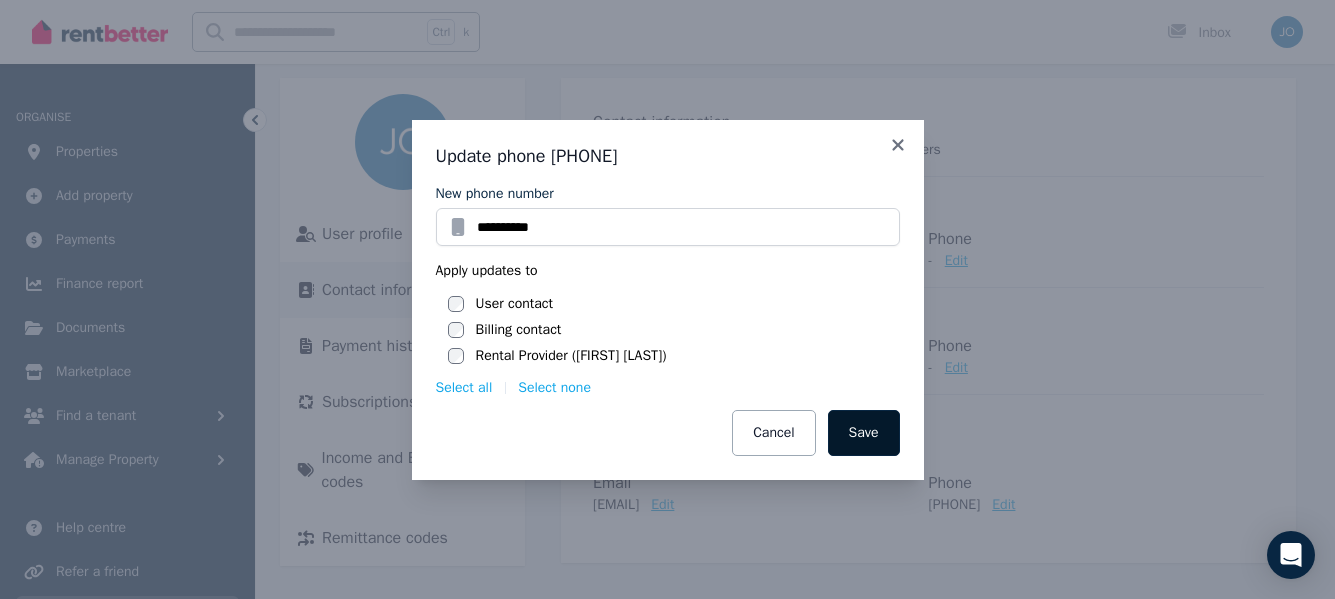 click on "Save" at bounding box center [864, 433] 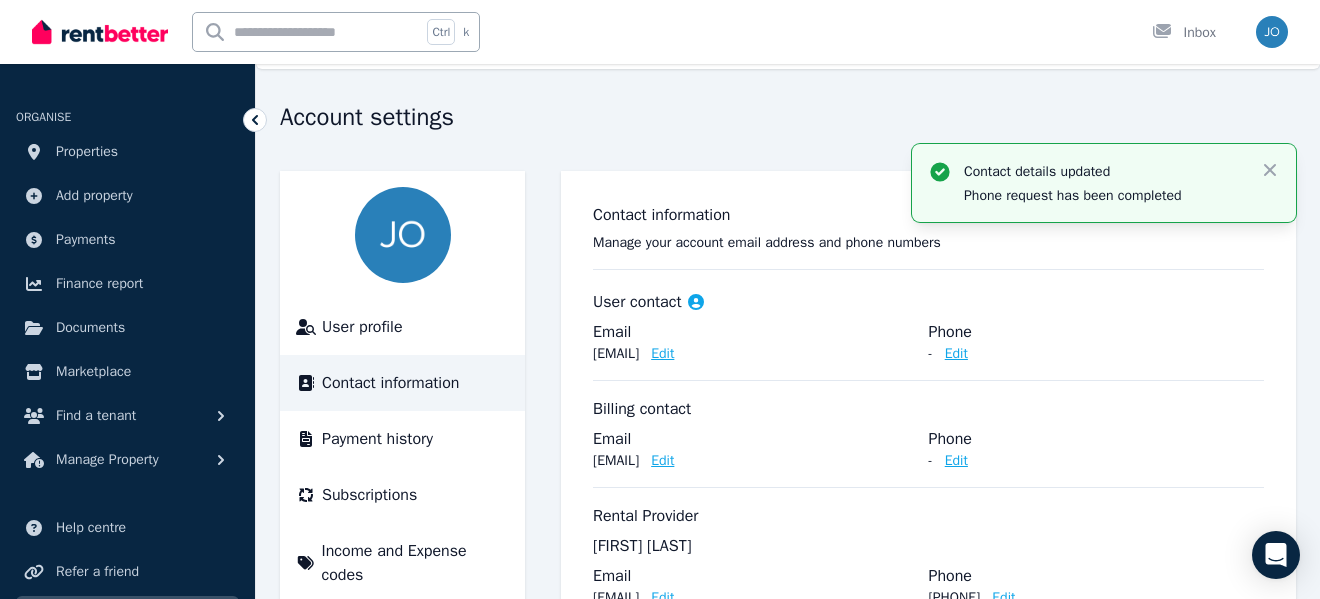scroll, scrollTop: 0, scrollLeft: 0, axis: both 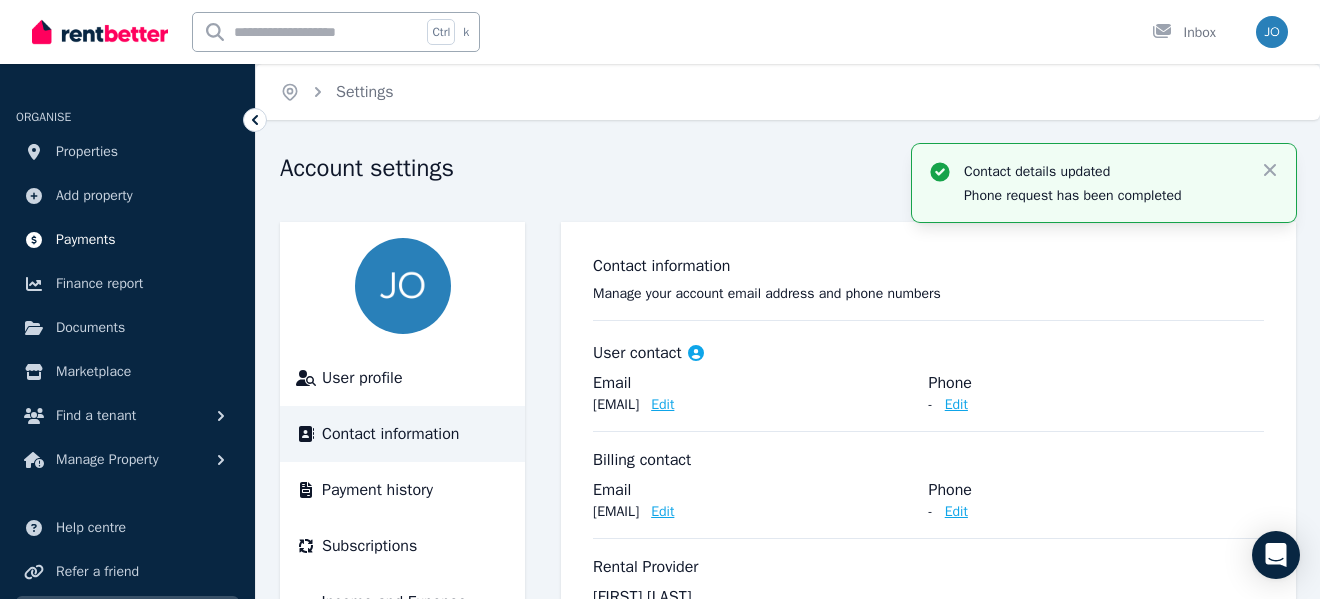 click on "Payments" at bounding box center [86, 240] 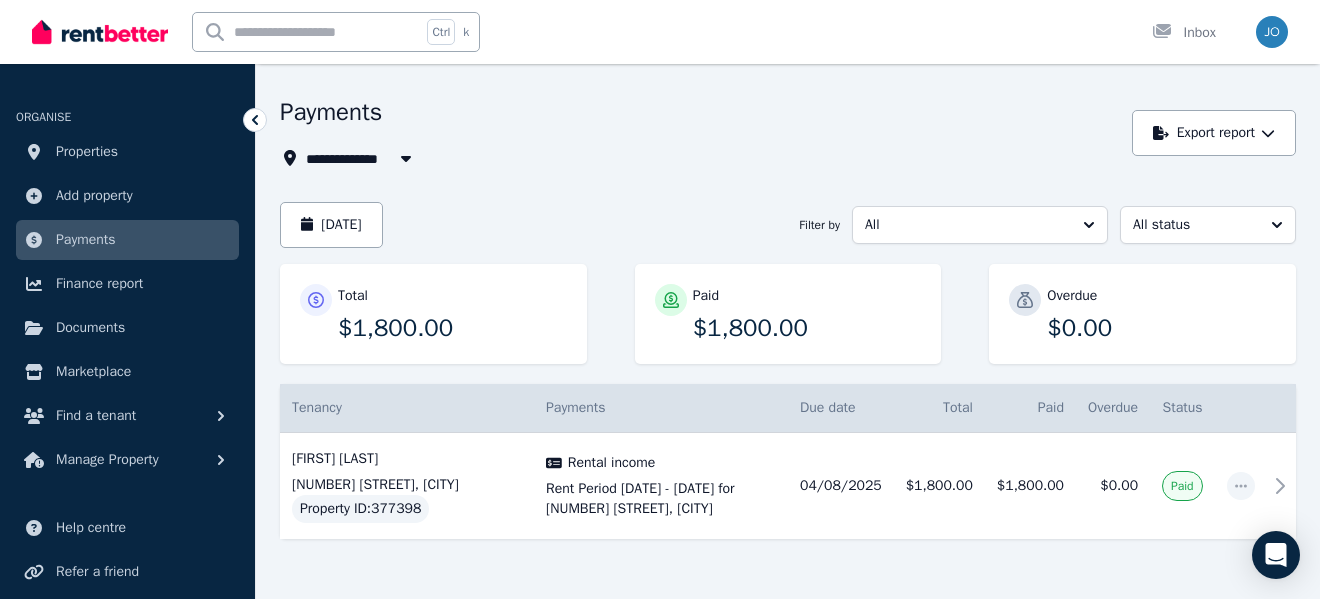 scroll, scrollTop: 68, scrollLeft: 0, axis: vertical 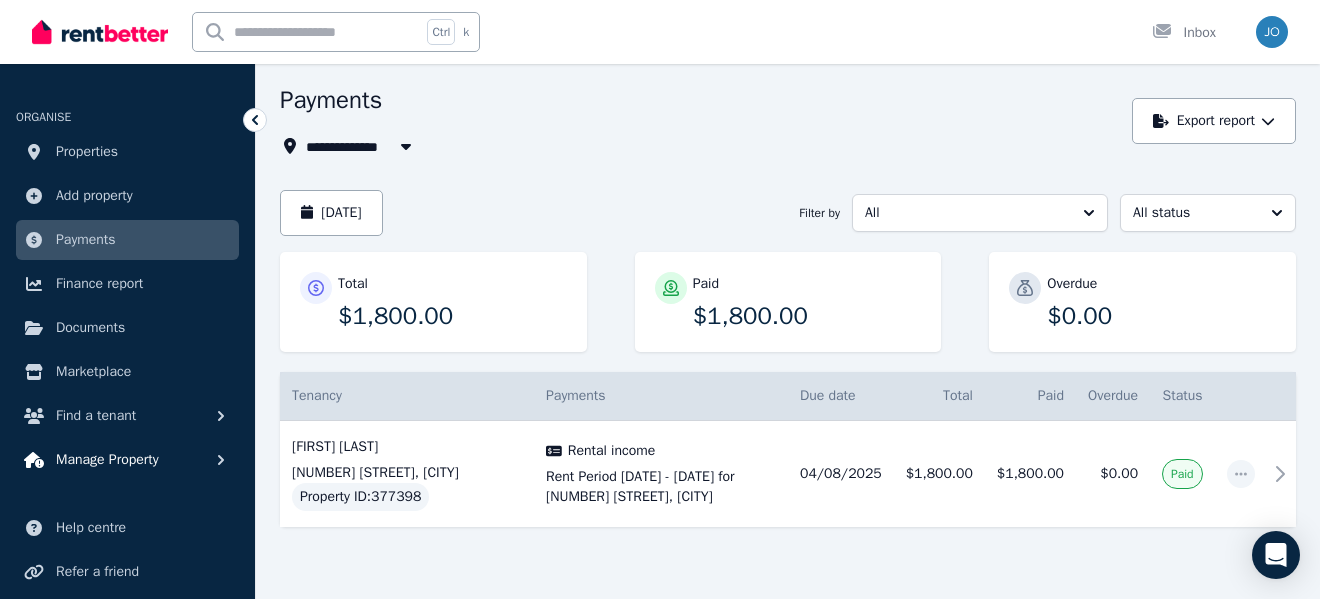 click on "Manage Property" at bounding box center [107, 460] 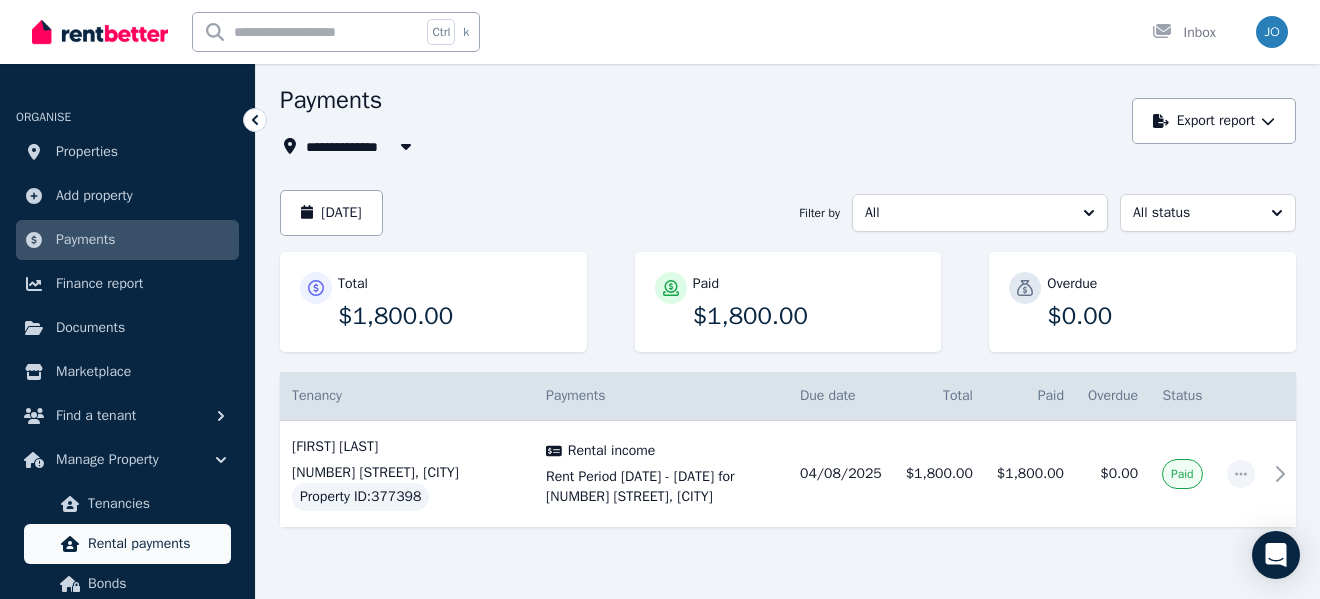click on "Rental payments" at bounding box center (155, 544) 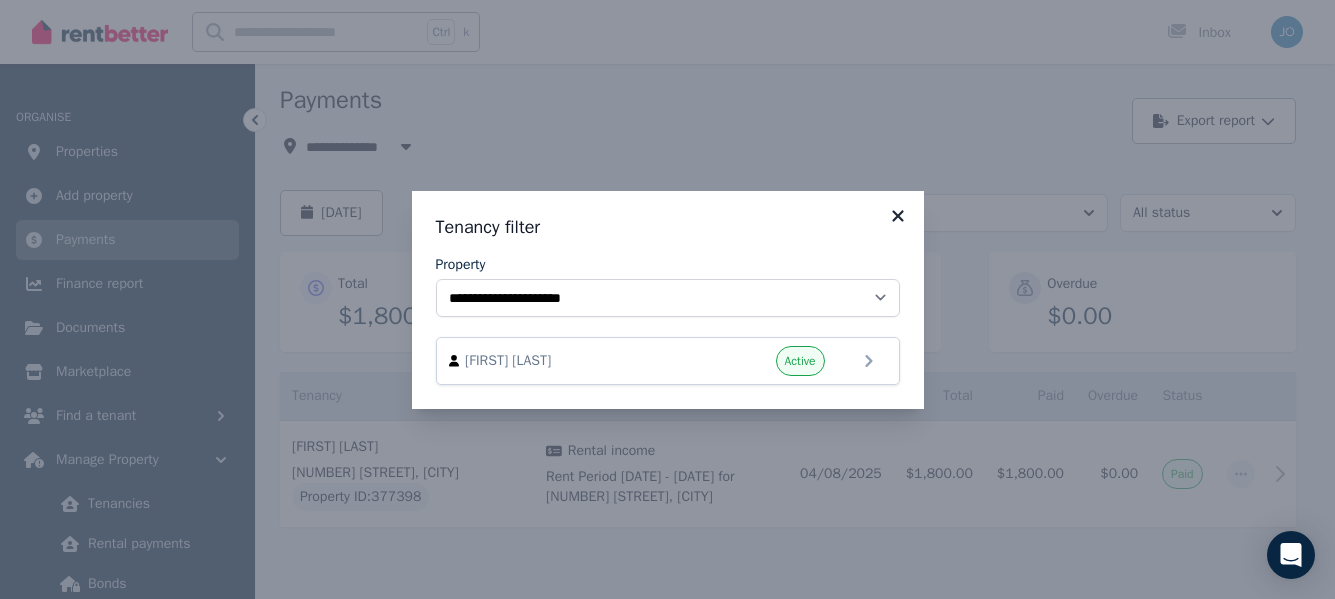 click 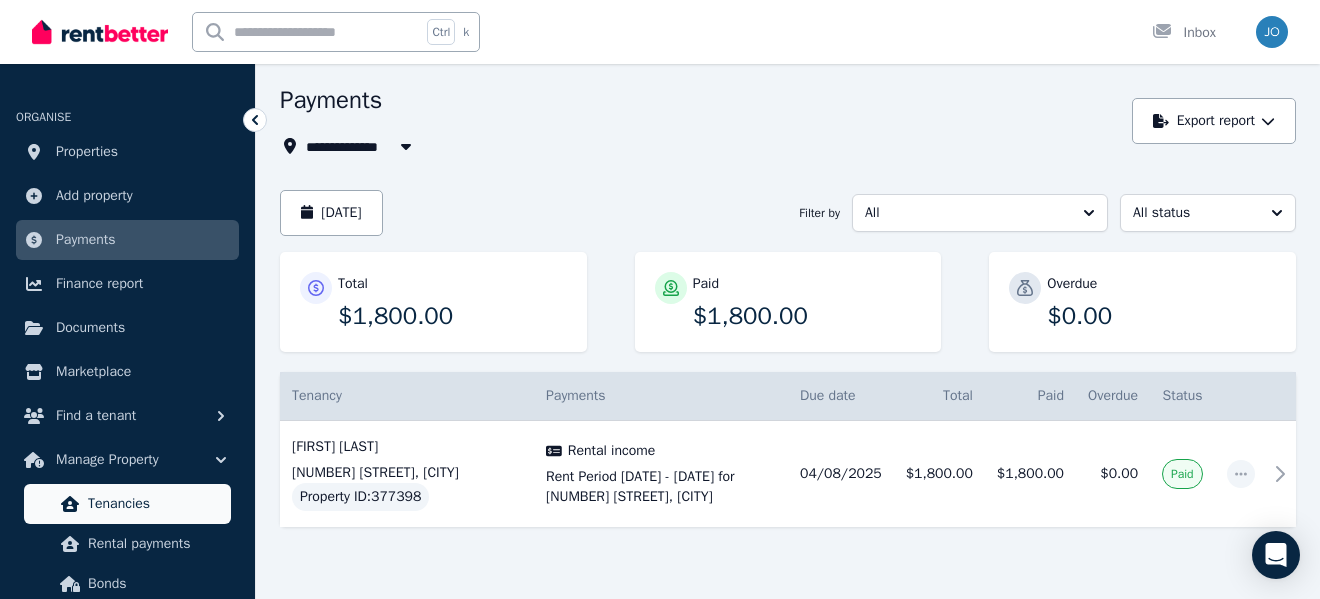 click on "Tenancies" at bounding box center (155, 504) 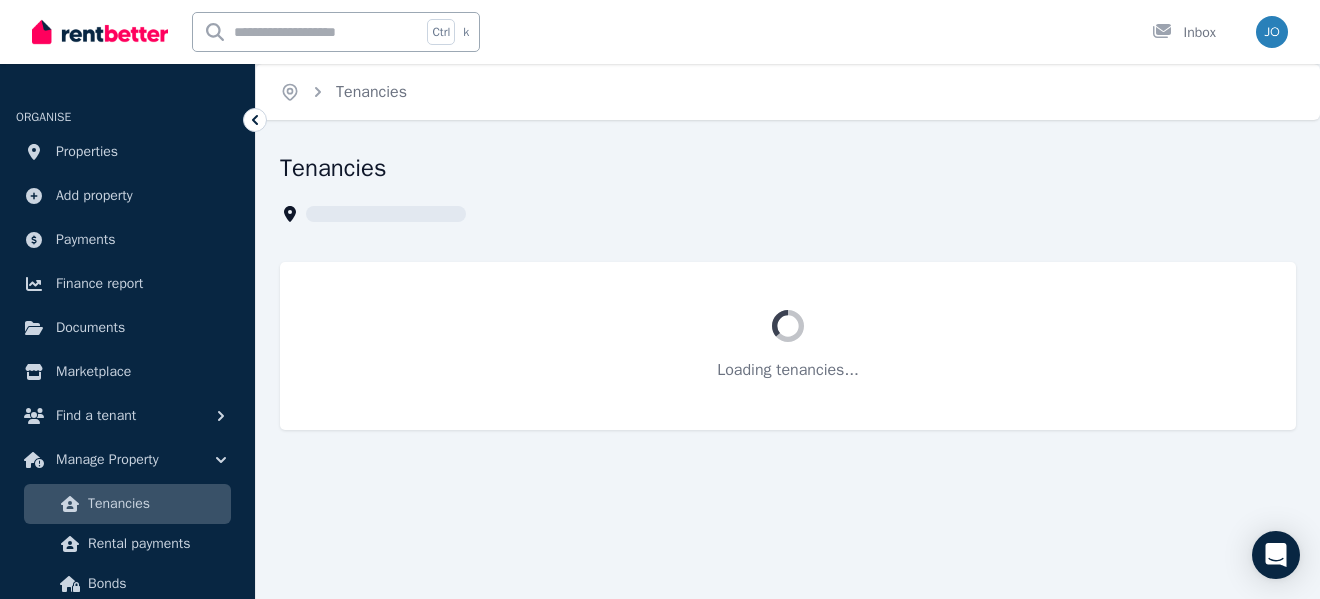 scroll, scrollTop: 0, scrollLeft: 0, axis: both 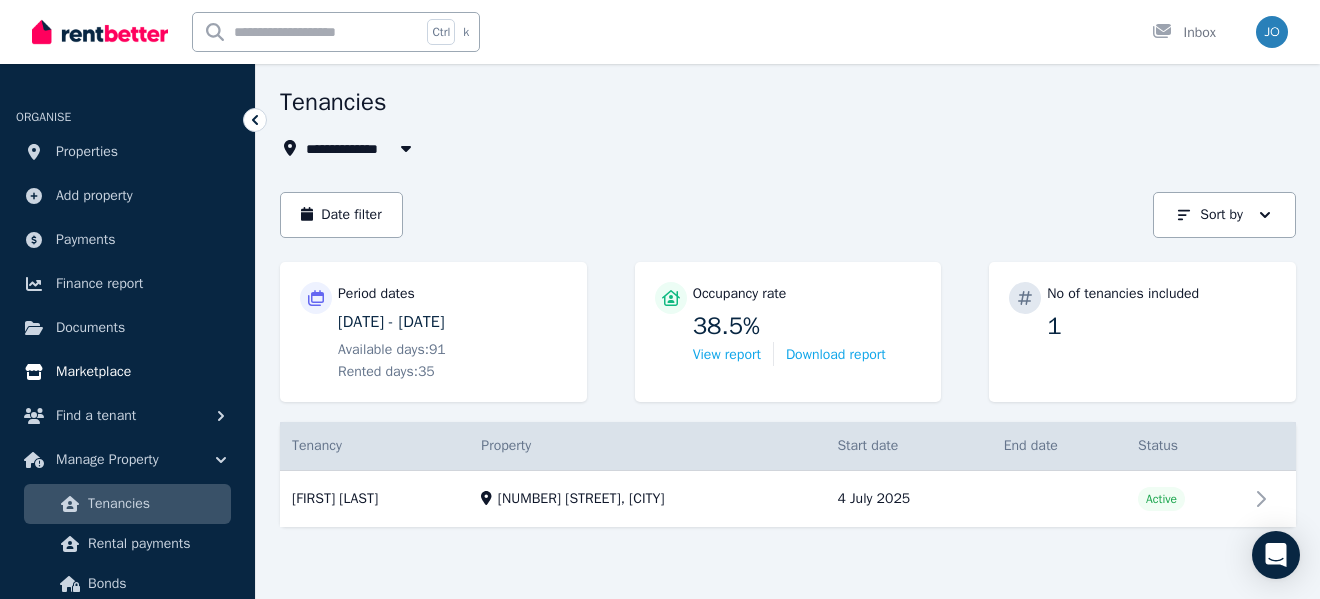 click on "Marketplace" at bounding box center (93, 372) 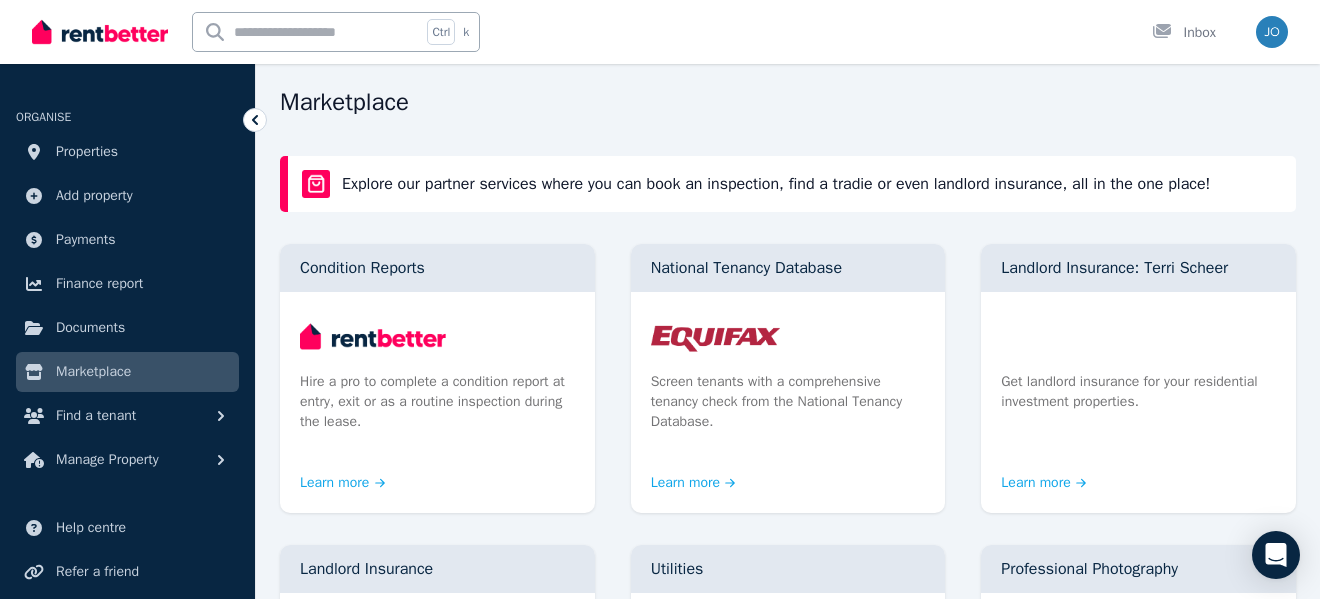 scroll, scrollTop: 0, scrollLeft: 0, axis: both 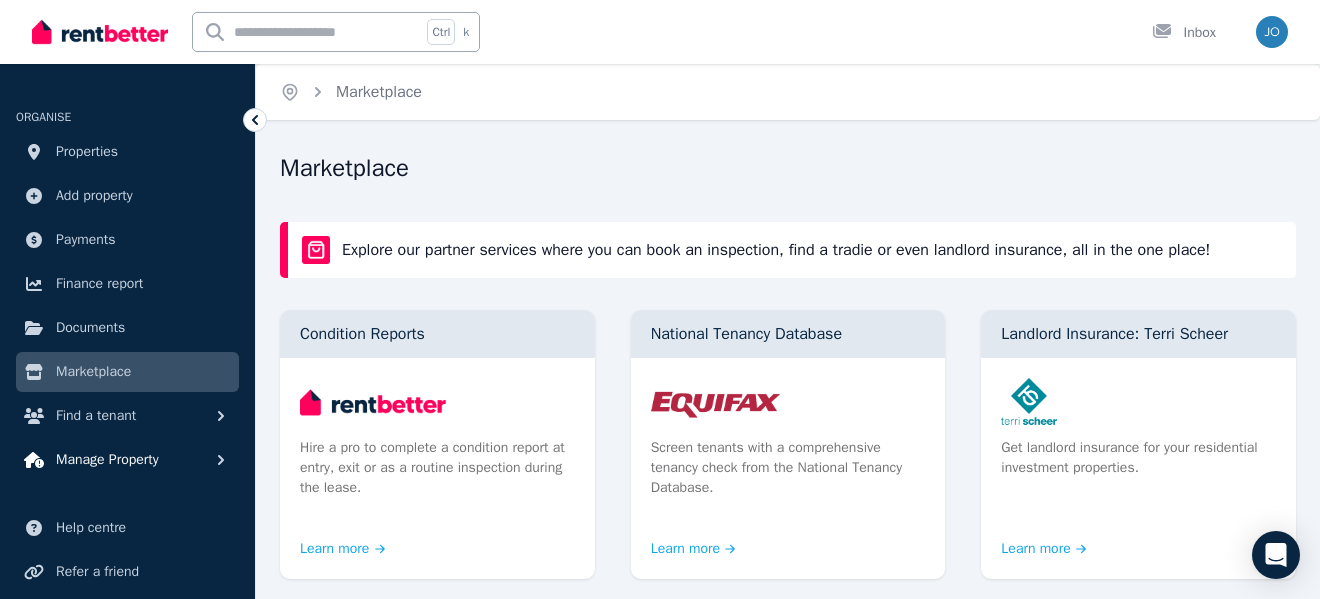 click on "Manage Property" at bounding box center [107, 460] 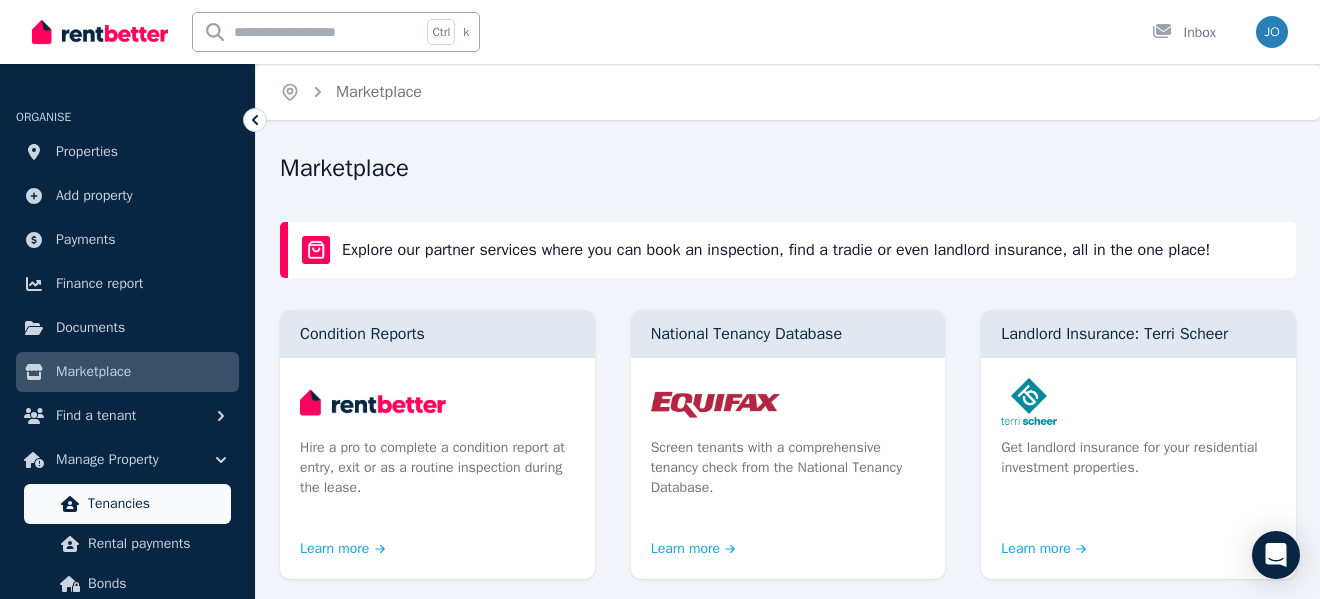 click on "Tenancies" at bounding box center (155, 504) 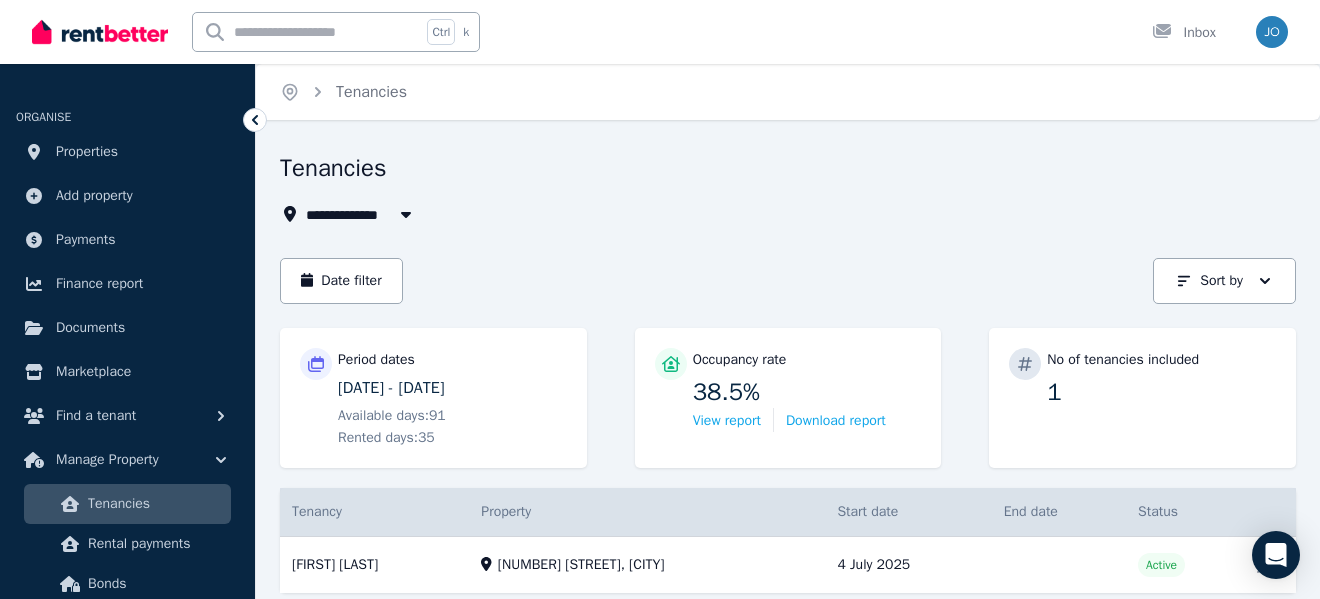 scroll, scrollTop: 66, scrollLeft: 0, axis: vertical 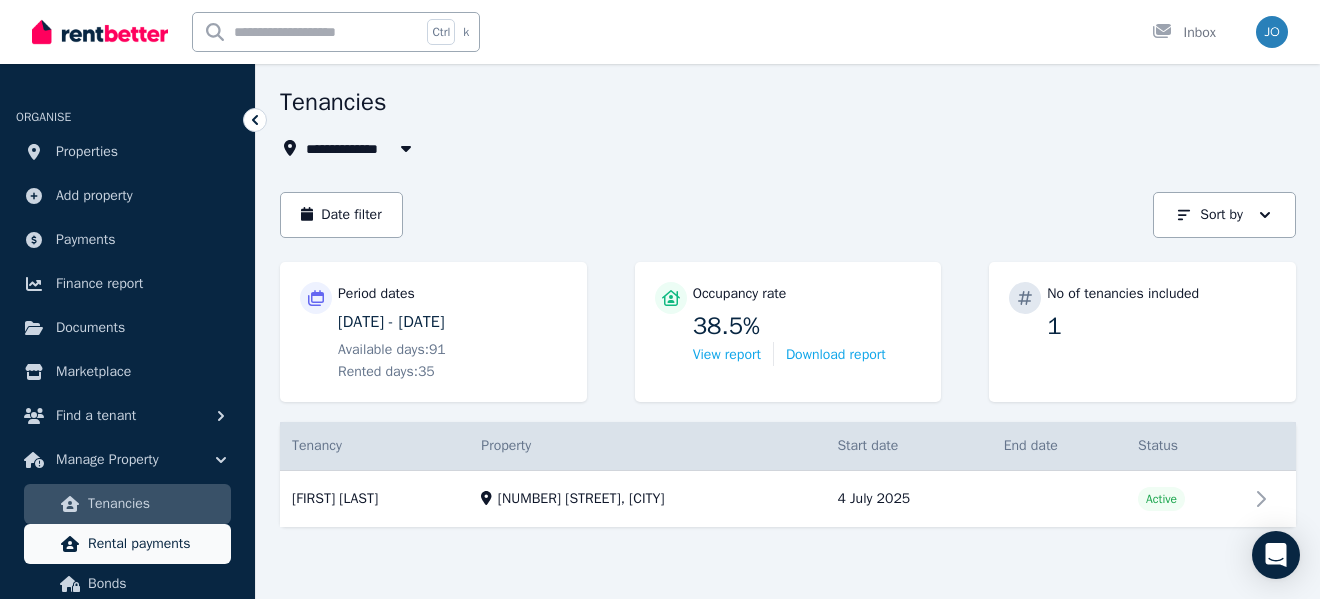 click on "Rental payments" at bounding box center [155, 544] 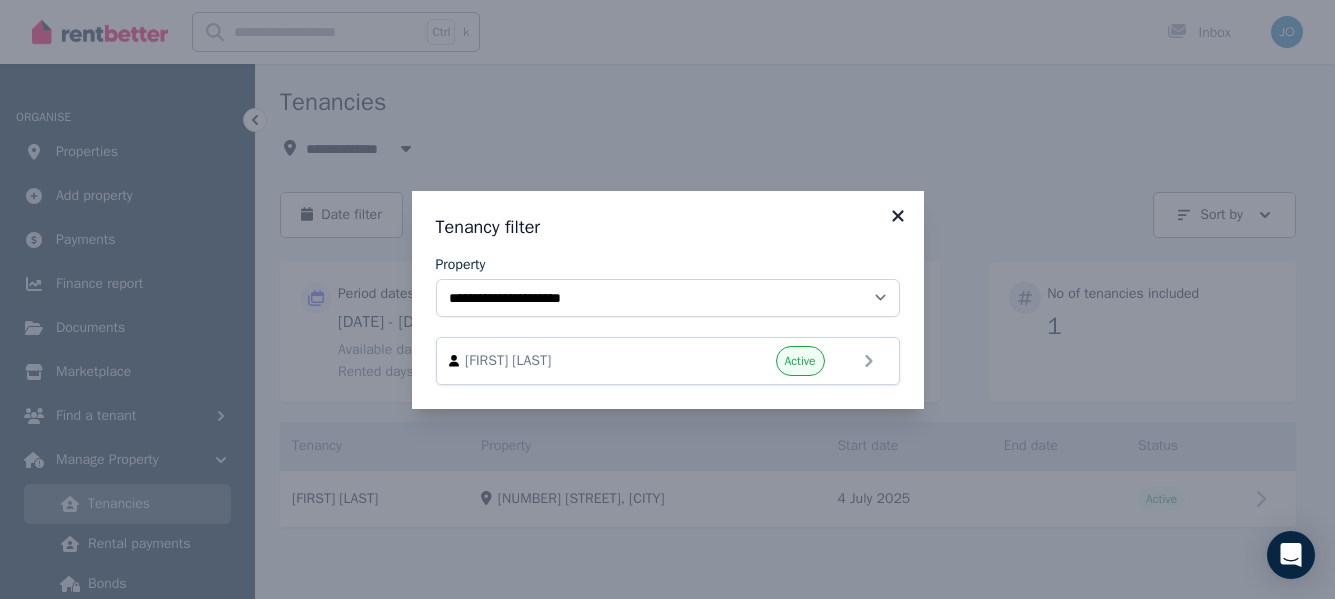 click 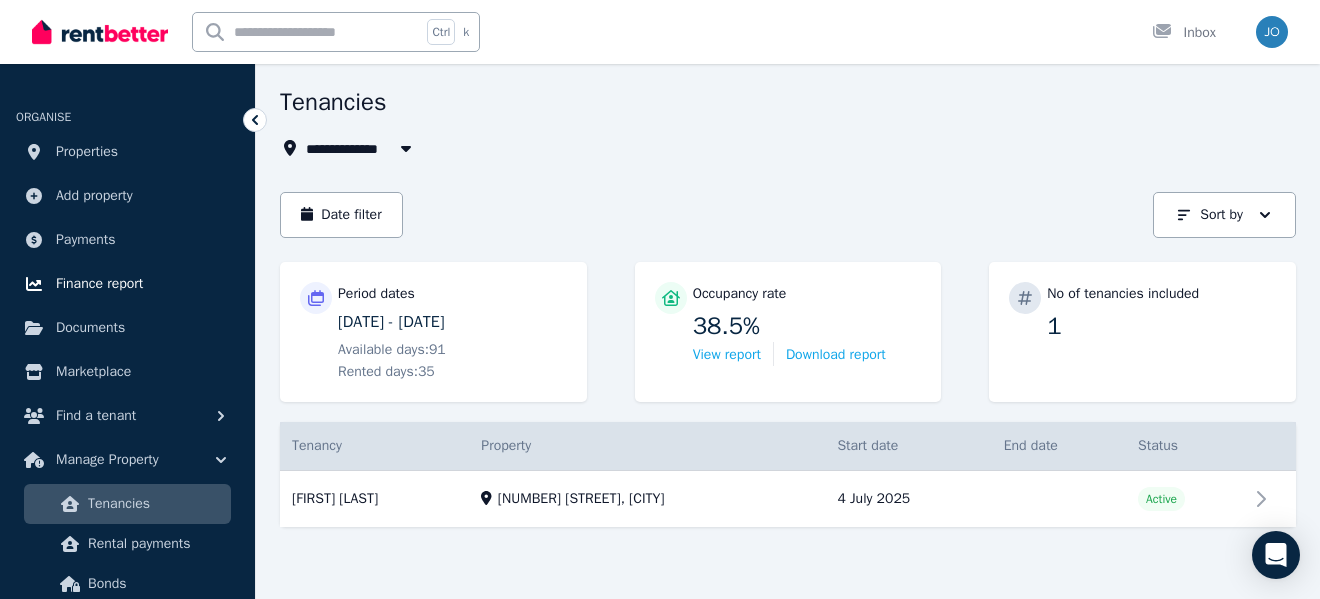 click on "Finance report" at bounding box center (99, 284) 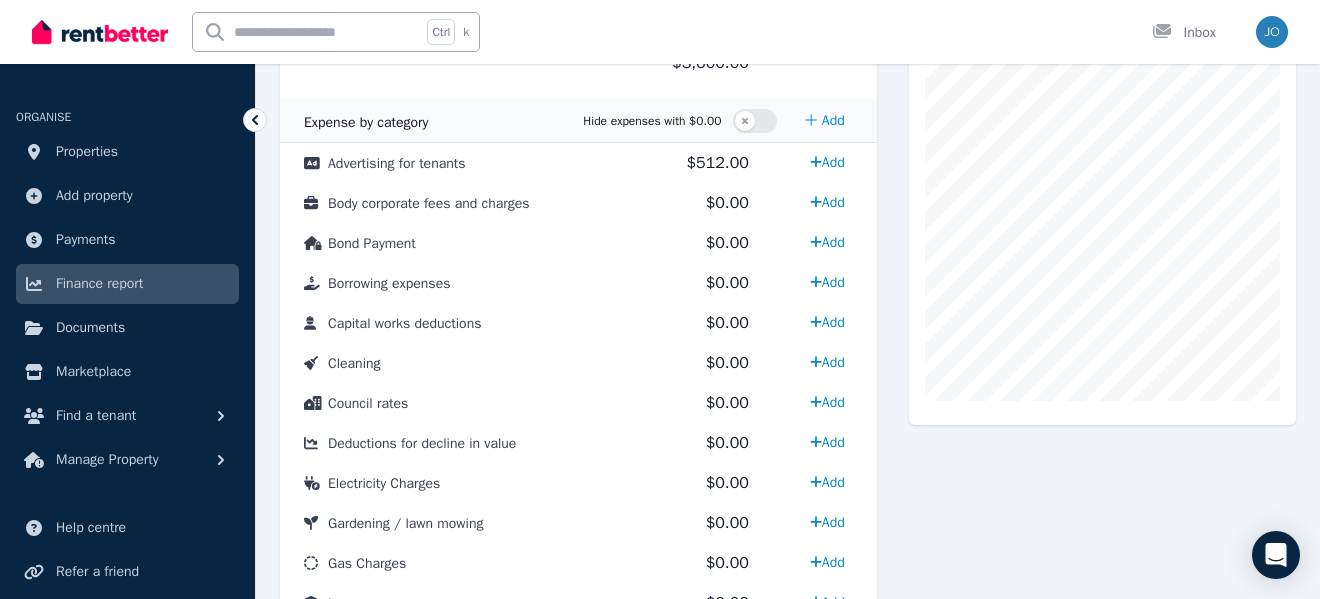 scroll, scrollTop: 557, scrollLeft: 0, axis: vertical 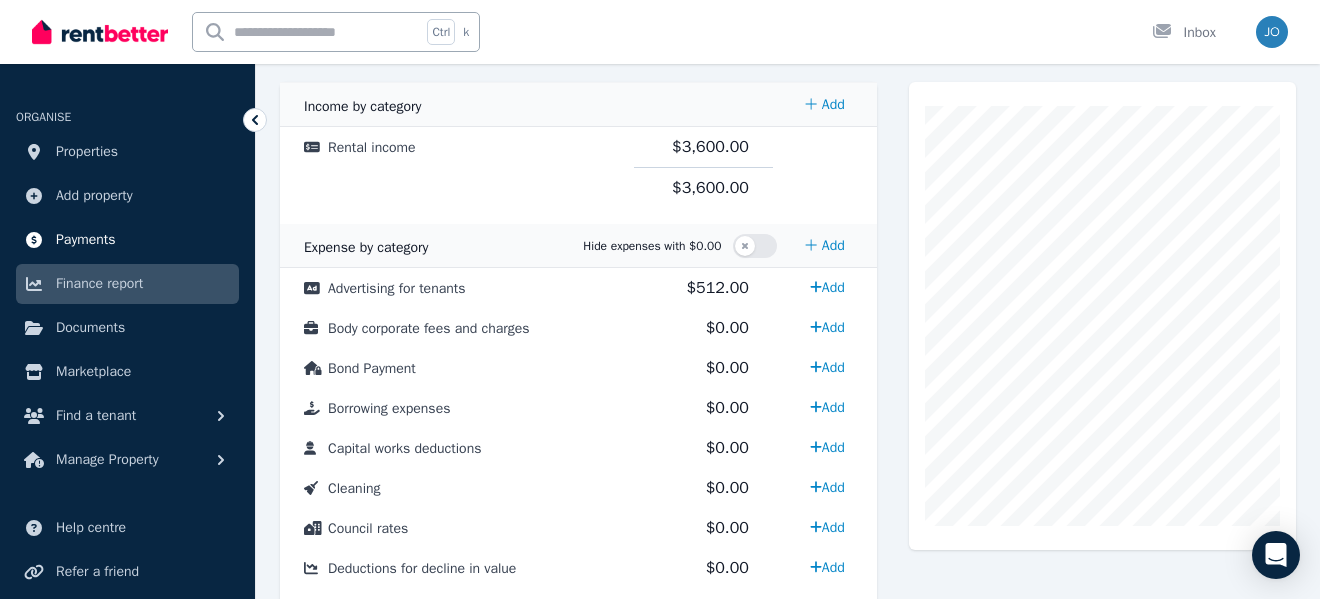 click on "Payments" at bounding box center [86, 240] 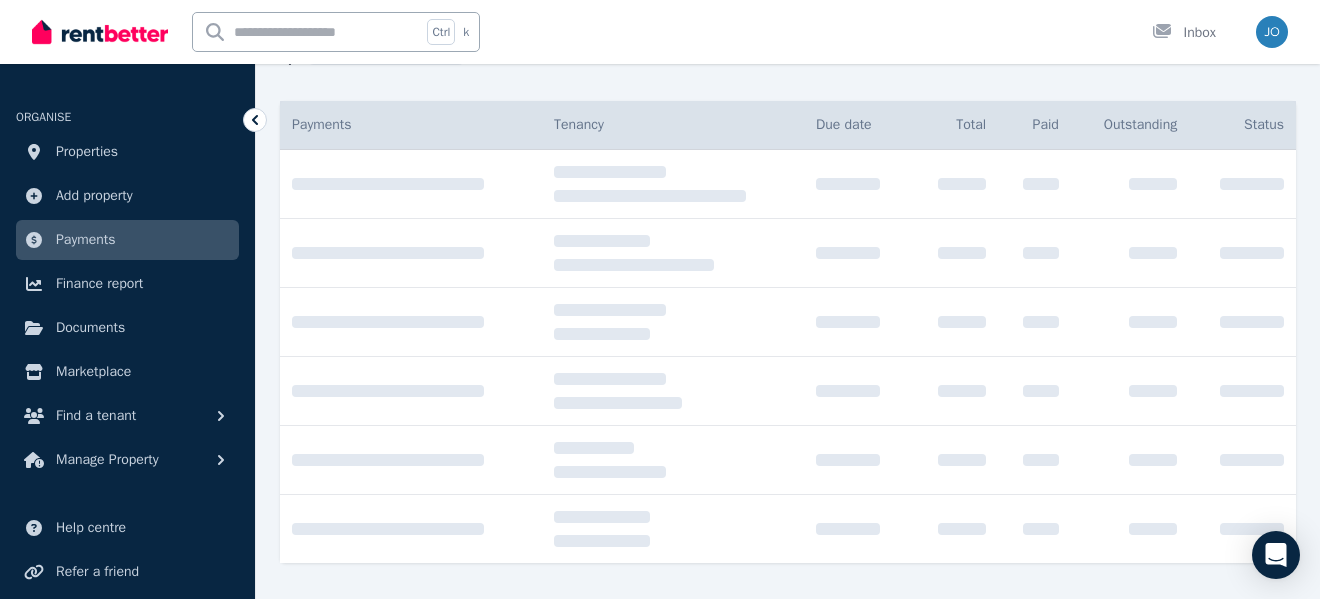 scroll, scrollTop: 0, scrollLeft: 0, axis: both 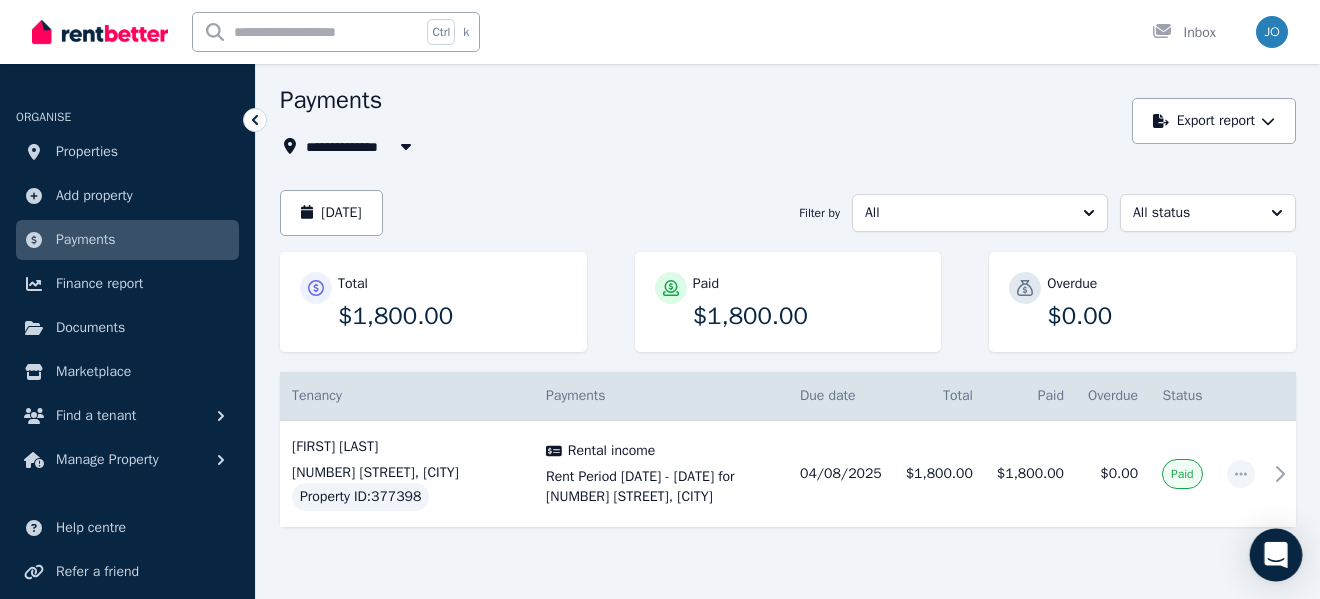 click 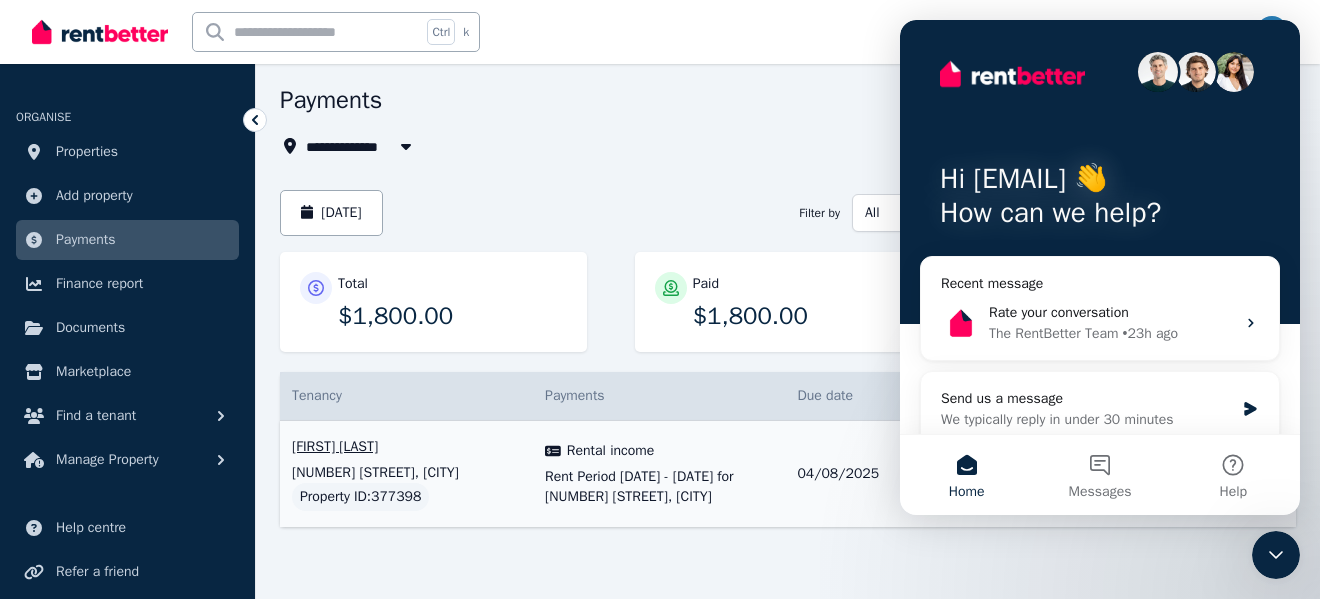 scroll, scrollTop: 0, scrollLeft: 0, axis: both 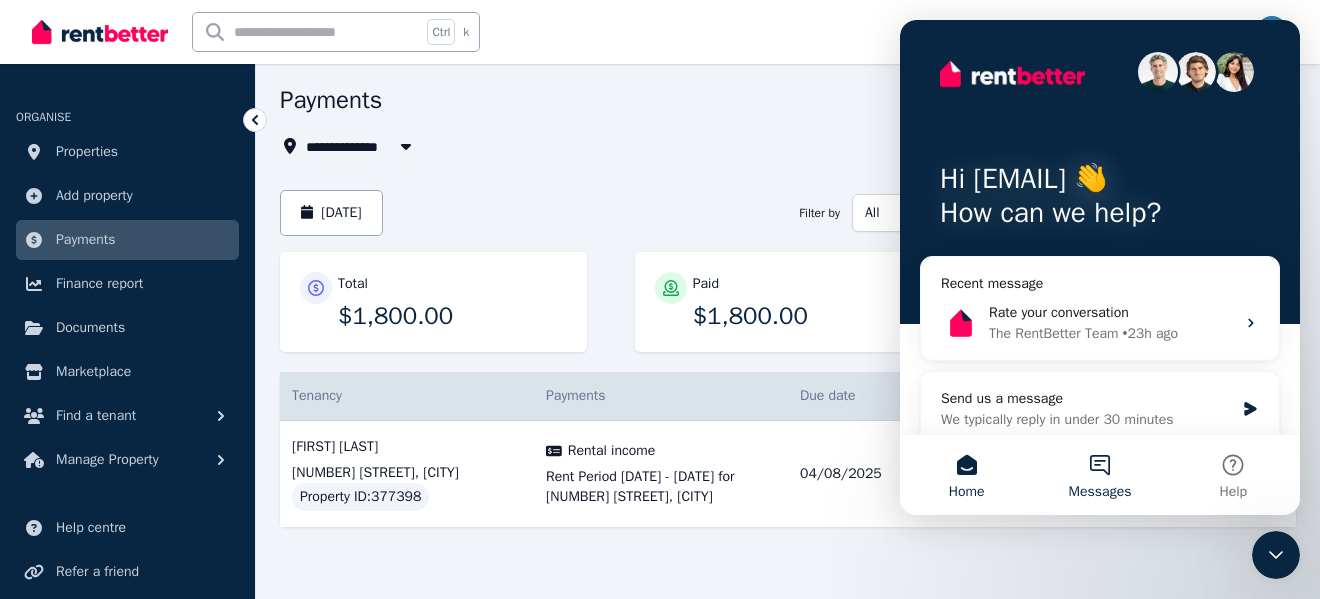 click on "Messages" at bounding box center (1099, 475) 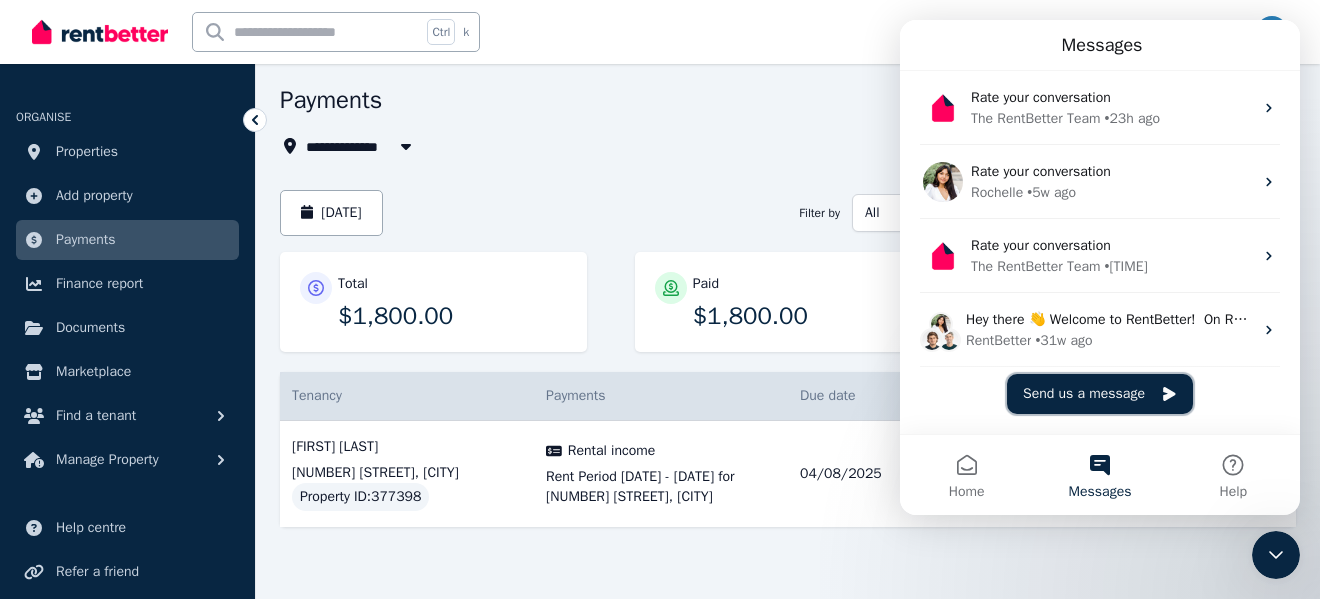 click on "Send us a message" at bounding box center (1100, 394) 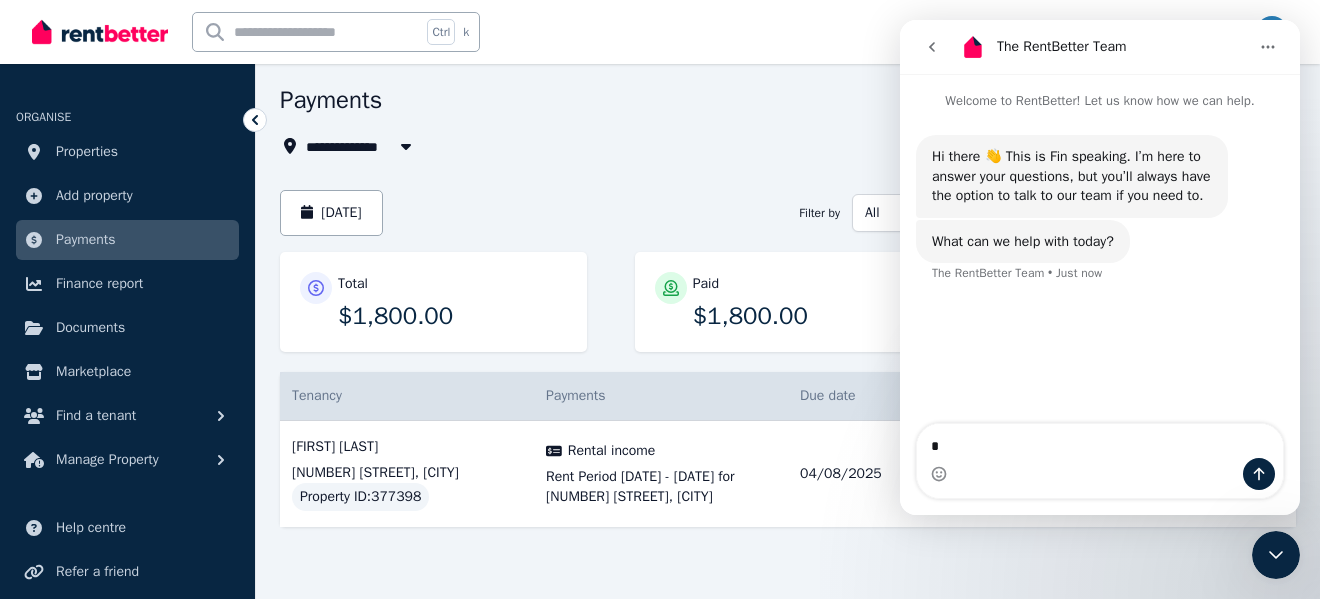 type on "**" 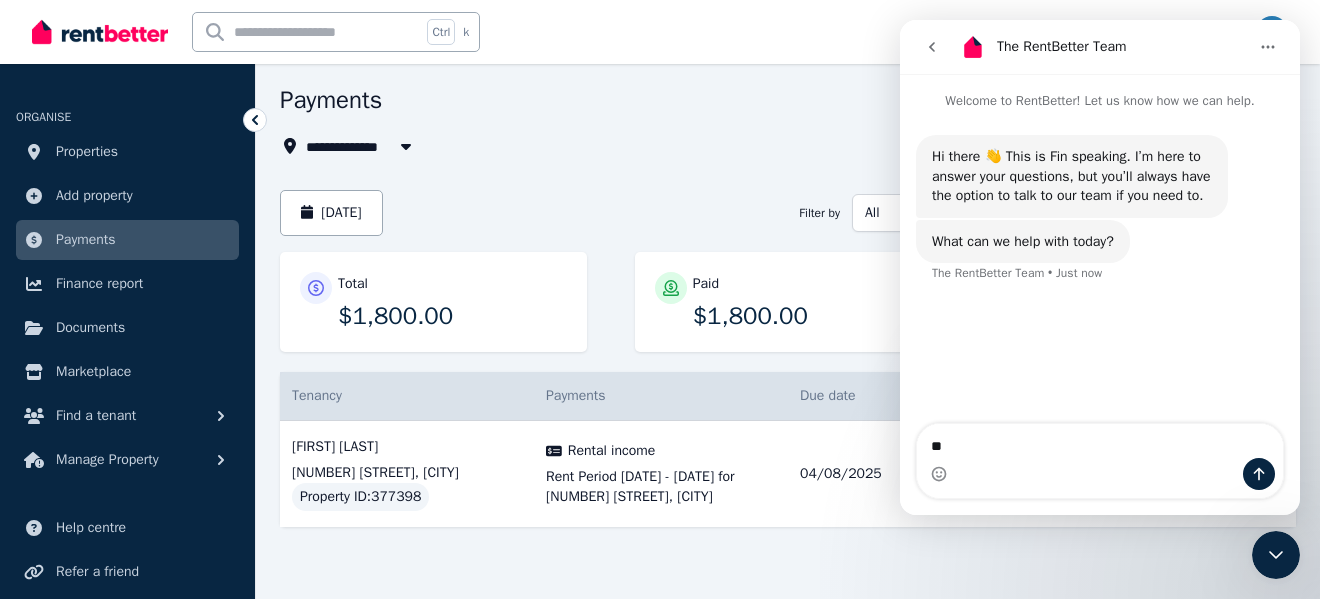 type 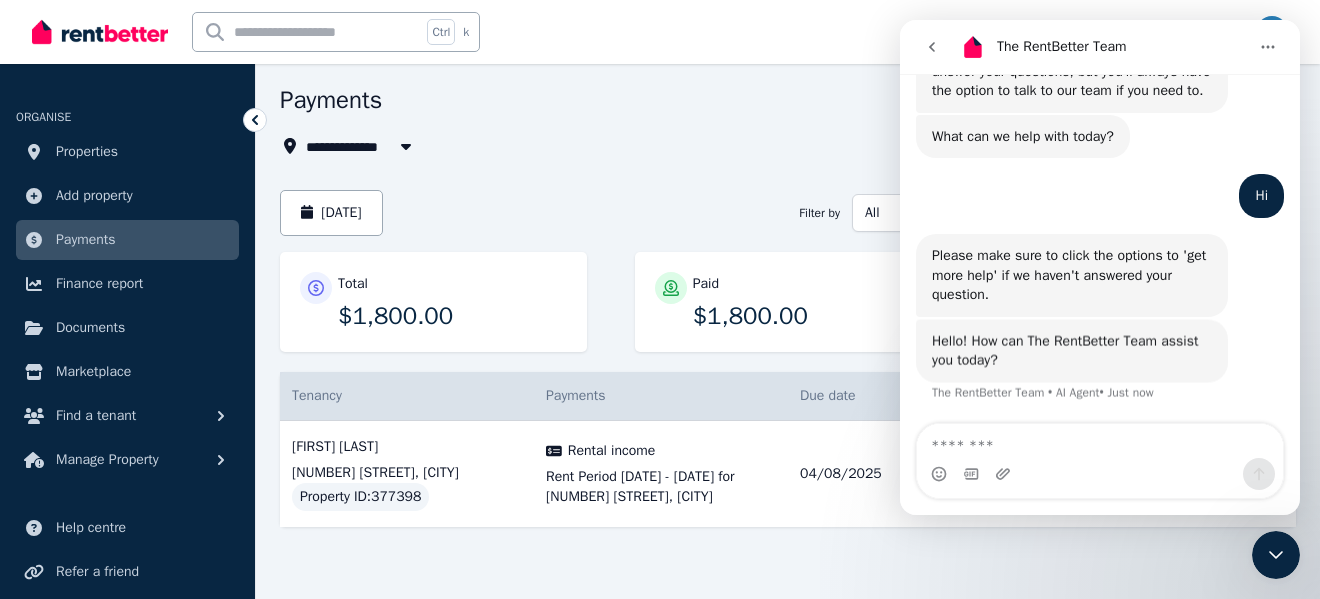 scroll, scrollTop: 125, scrollLeft: 0, axis: vertical 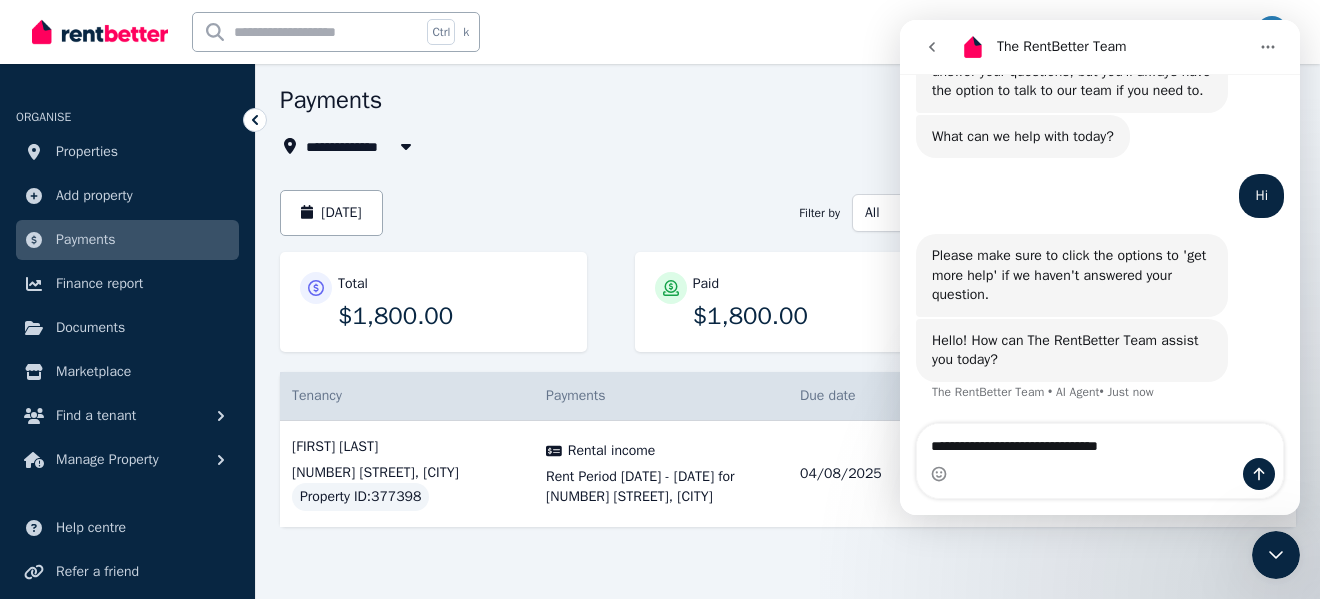click on "**********" at bounding box center (1100, 441) 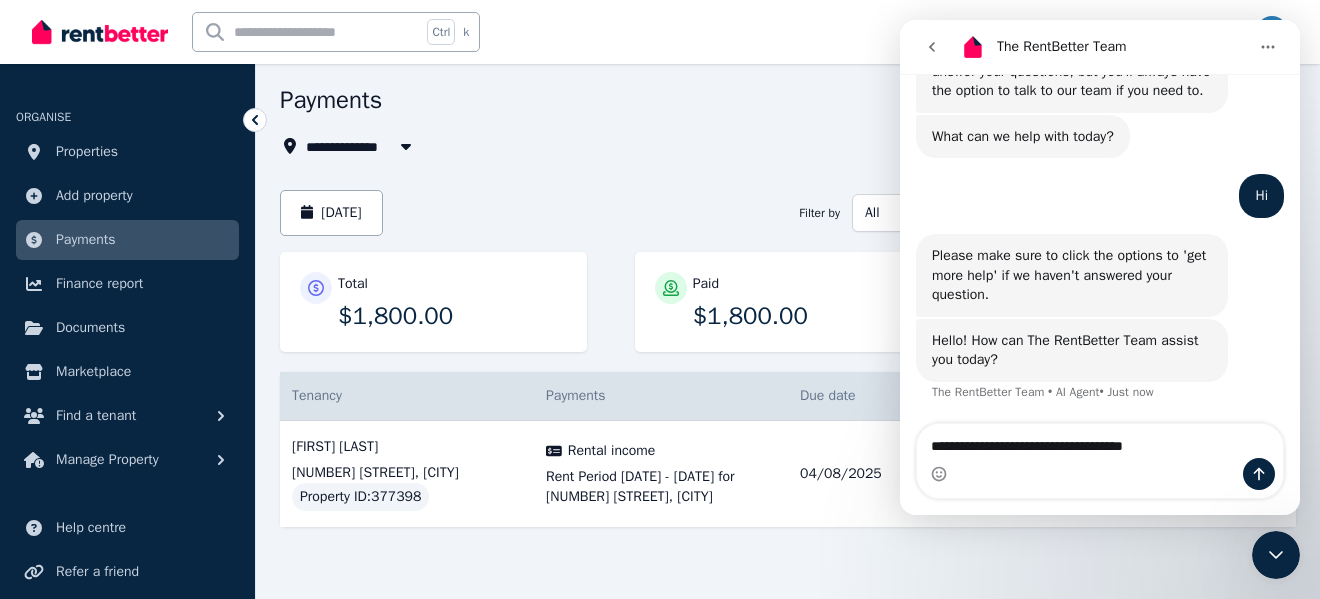 click on "**********" at bounding box center [1100, 441] 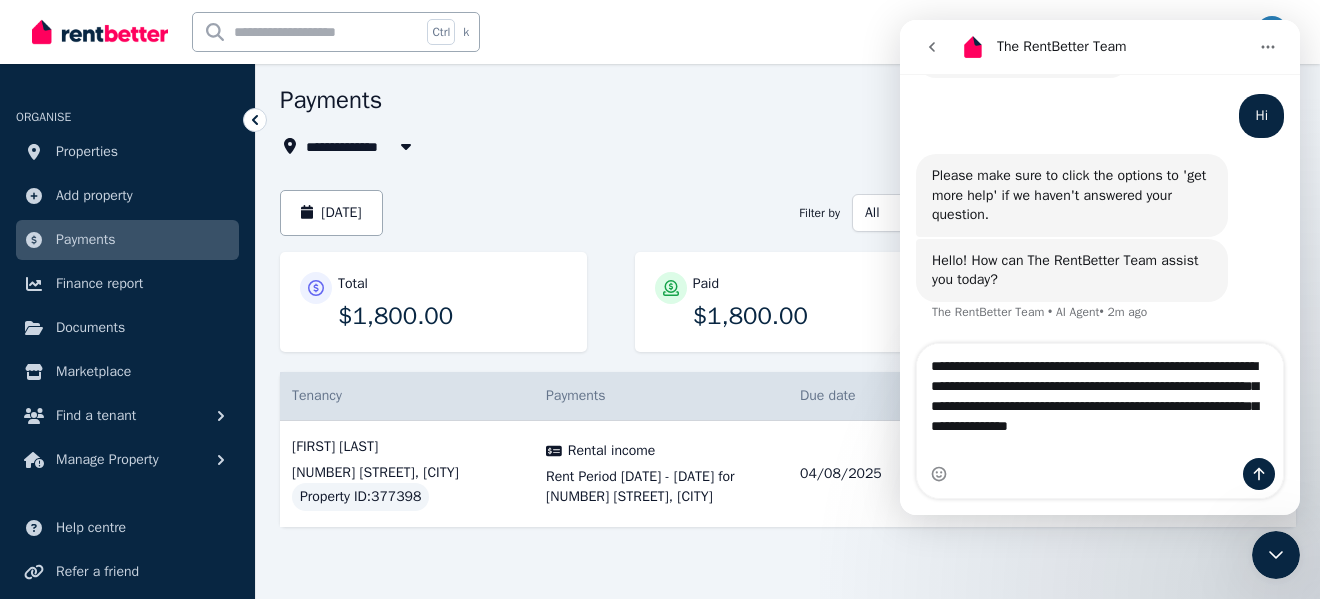 scroll, scrollTop: 205, scrollLeft: 0, axis: vertical 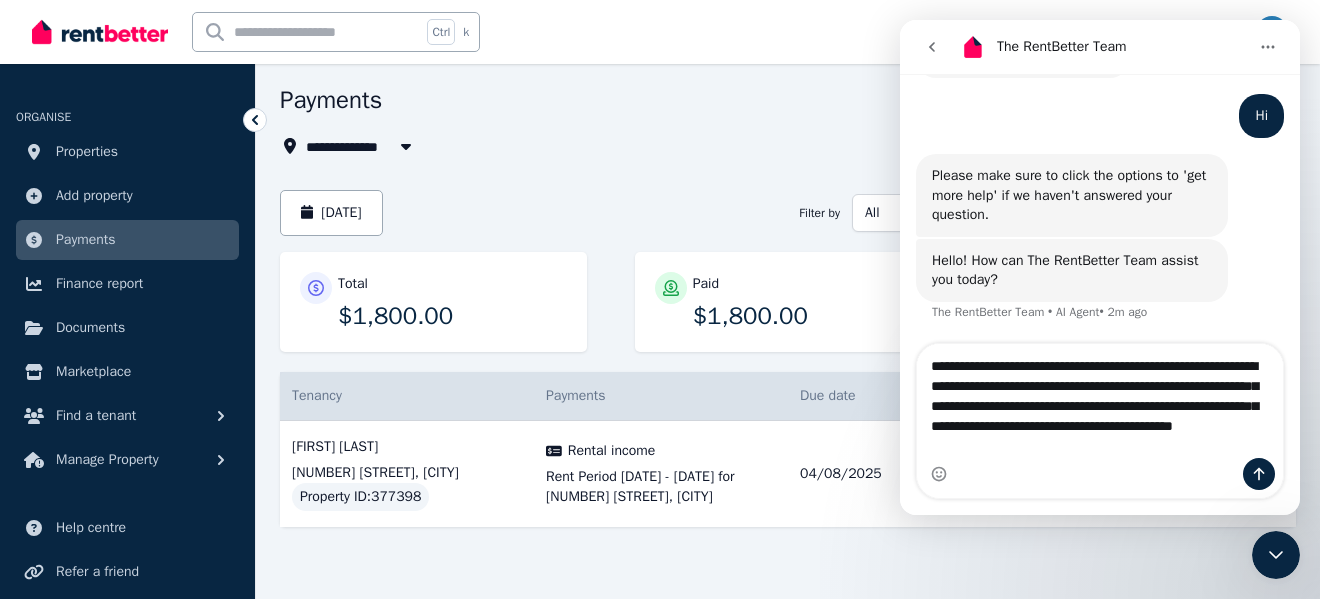 type on "**********" 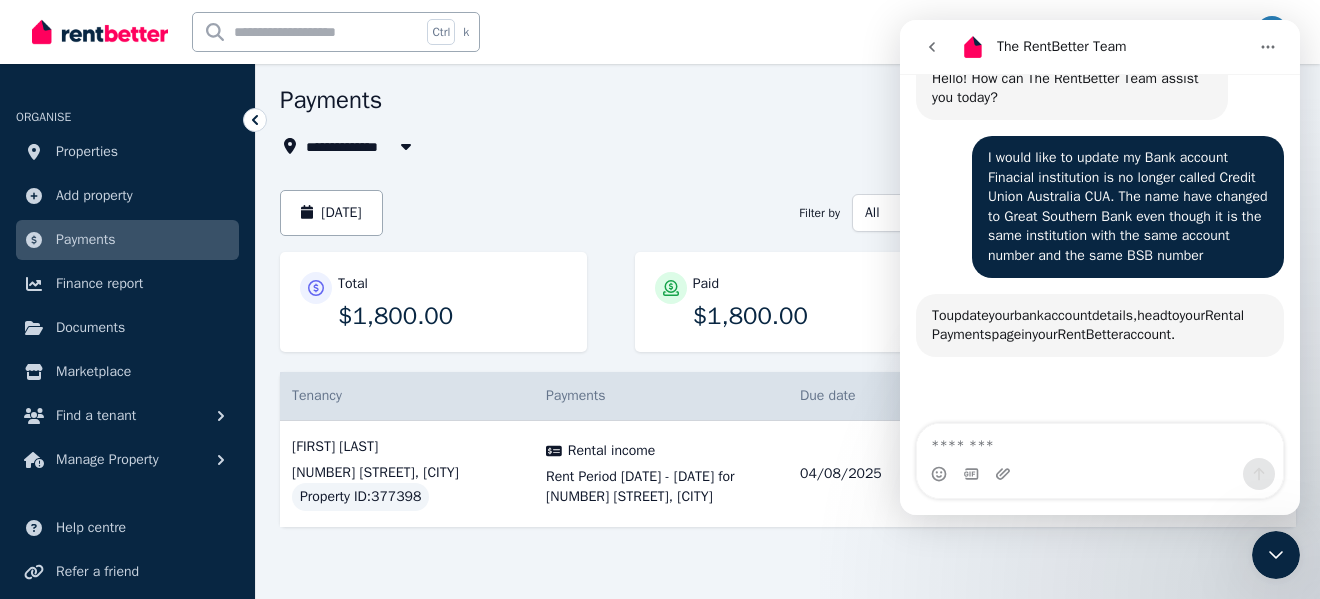 scroll, scrollTop: 435, scrollLeft: 0, axis: vertical 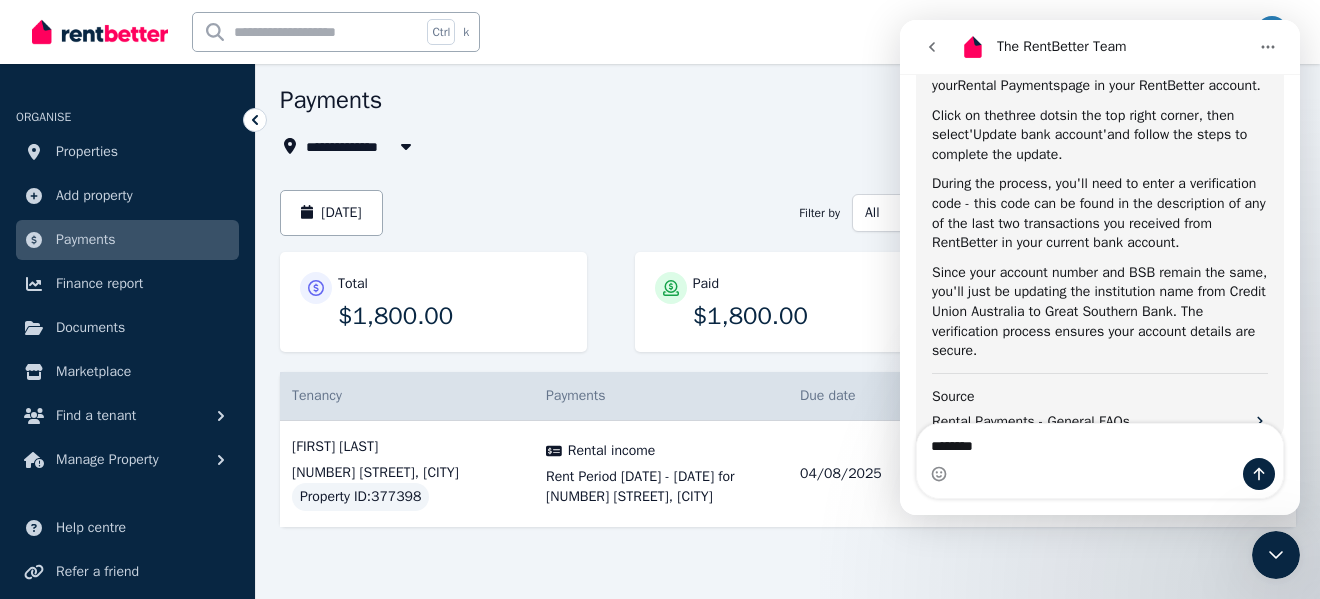 type on "*********" 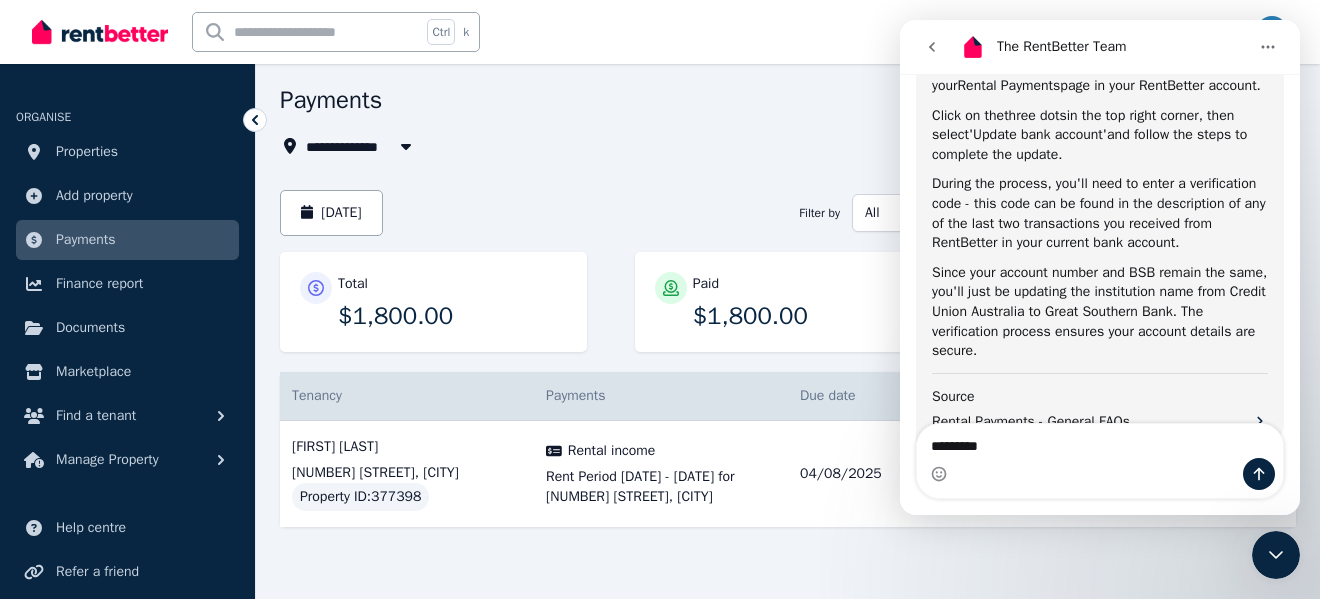 type 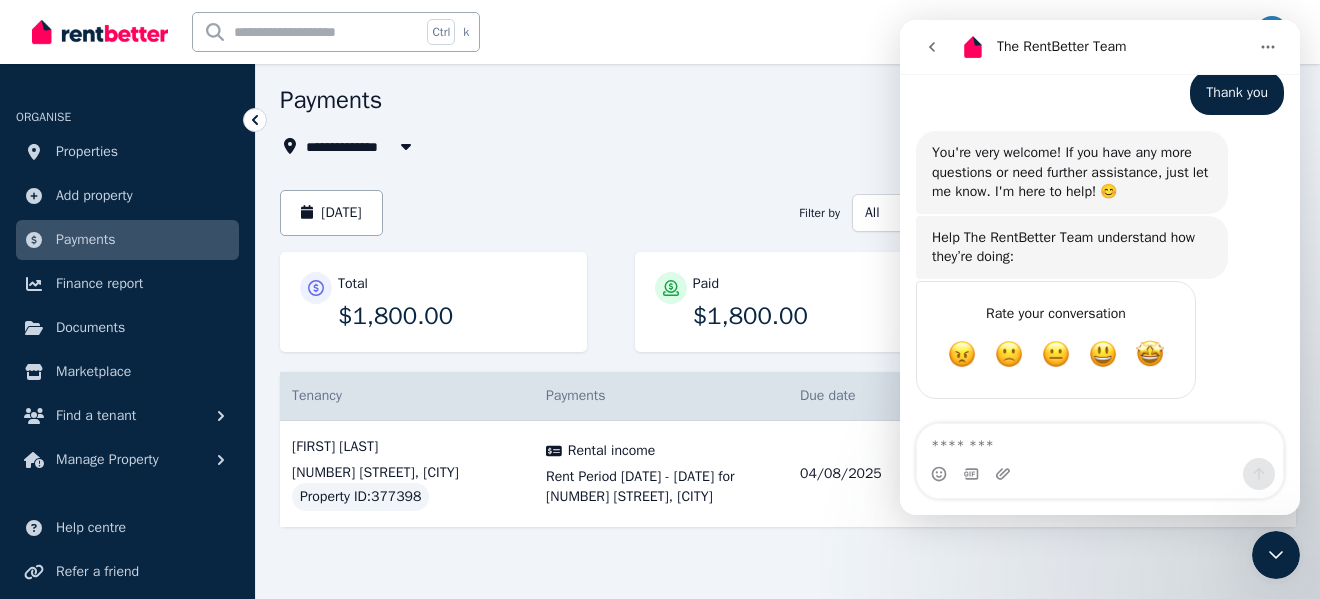 scroll, scrollTop: 1106, scrollLeft: 0, axis: vertical 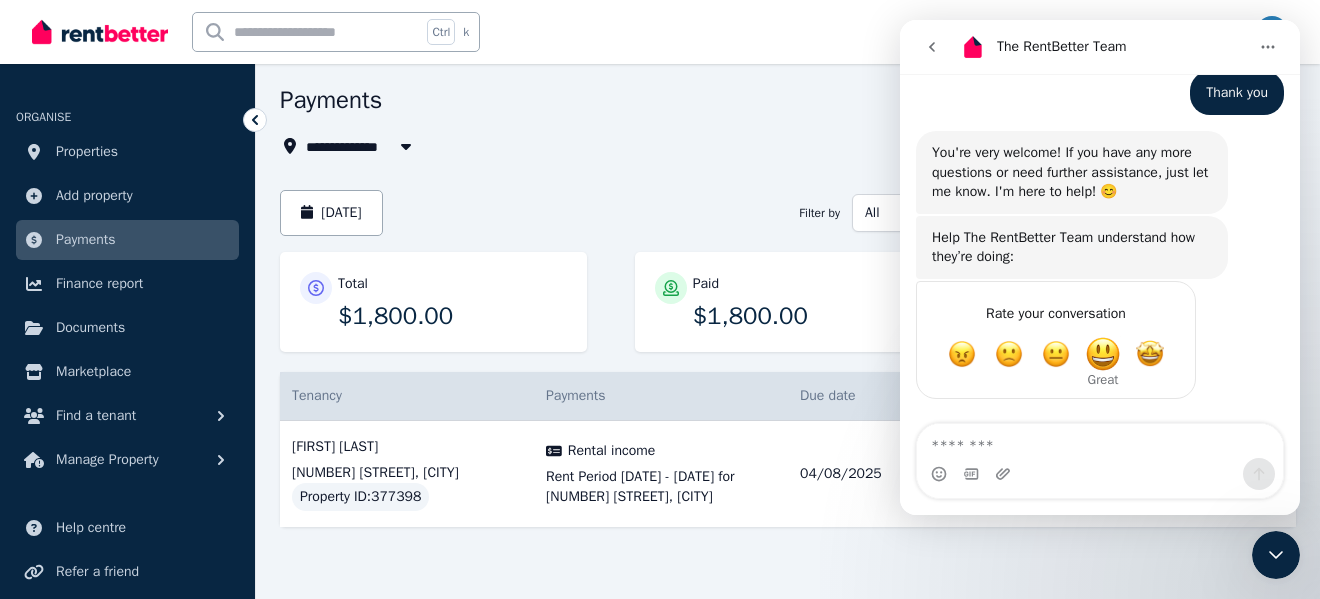 click at bounding box center [1103, 354] 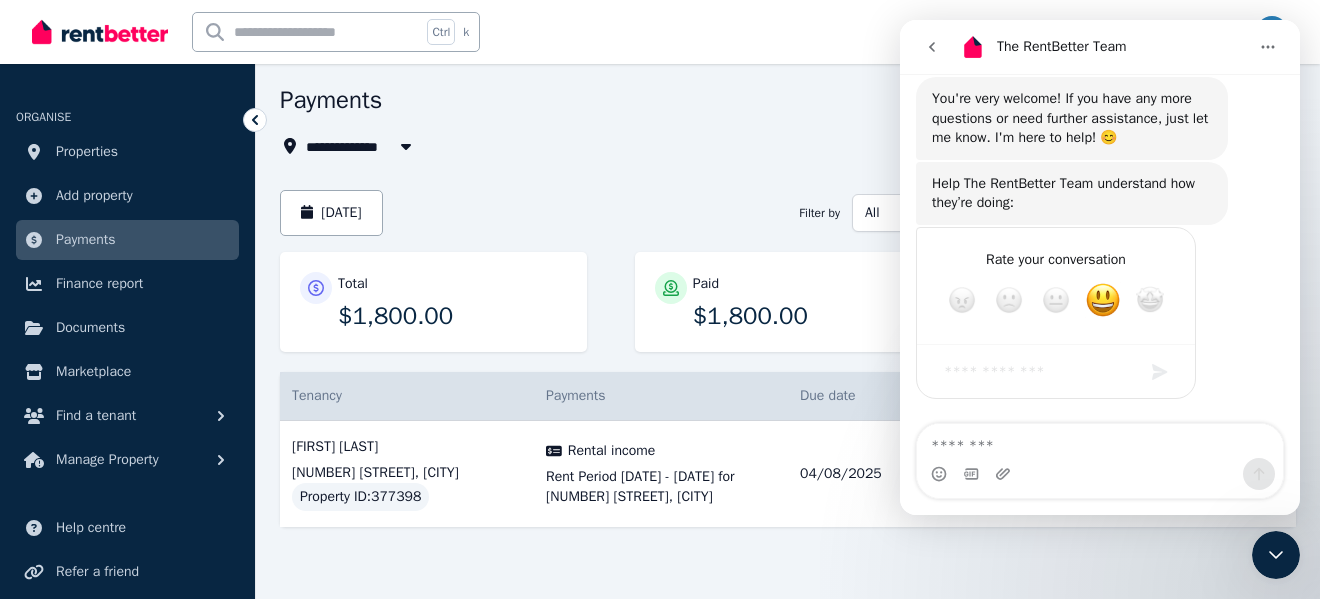 scroll, scrollTop: 1160, scrollLeft: 0, axis: vertical 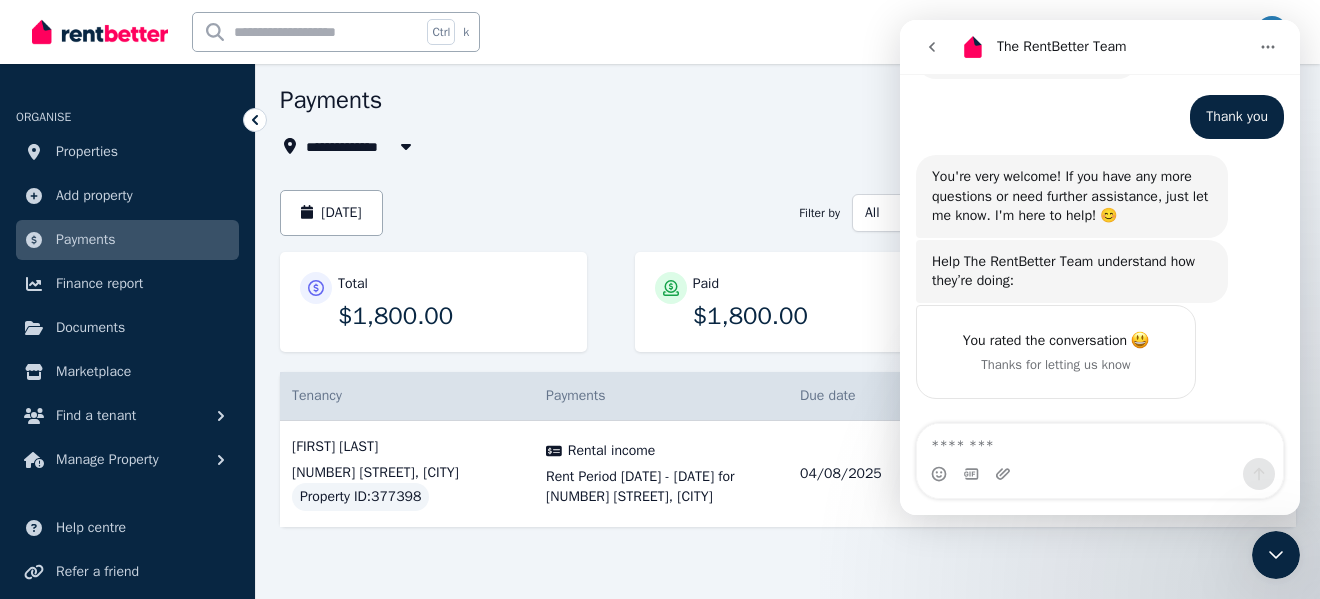 drag, startPoint x: 1224, startPoint y: 303, endPoint x: 1265, endPoint y: 336, distance: 52.63079 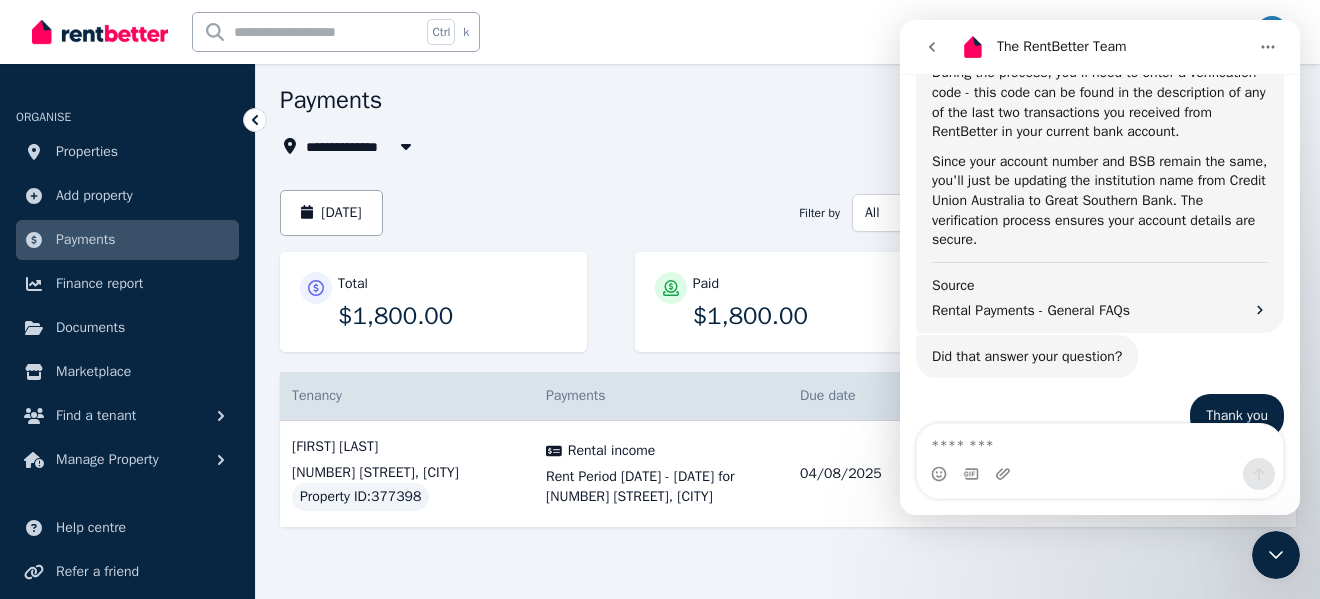 scroll, scrollTop: 674, scrollLeft: 0, axis: vertical 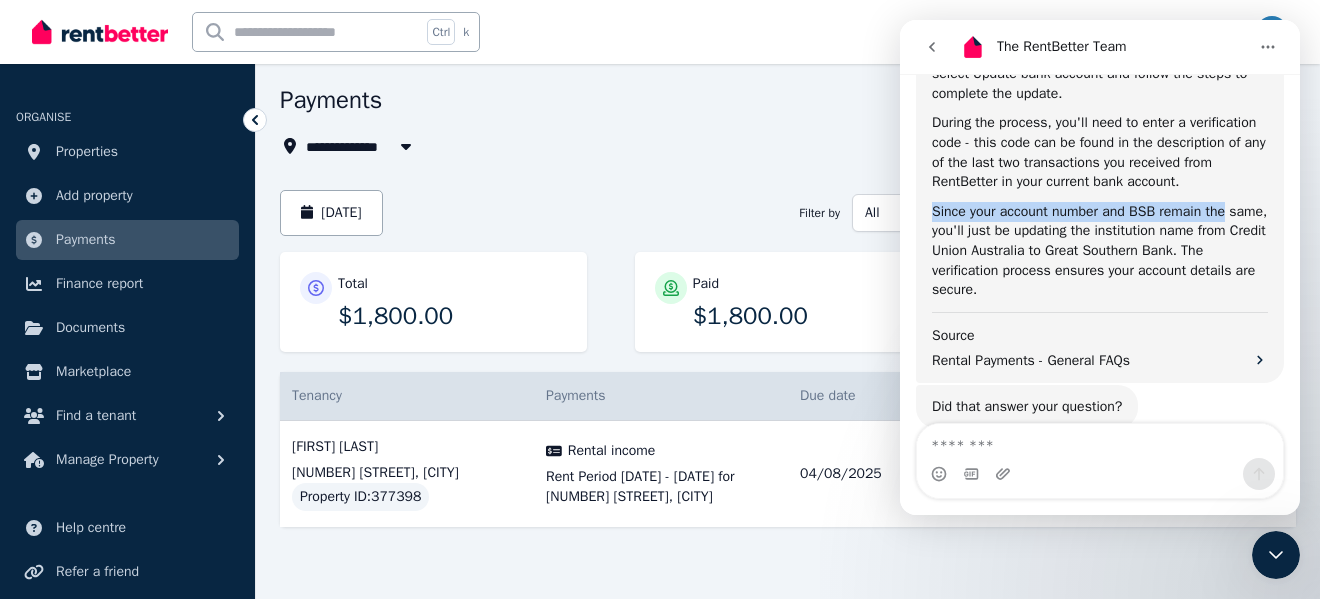 drag, startPoint x: 1289, startPoint y: 262, endPoint x: 1285, endPoint y: 233, distance: 29.274563 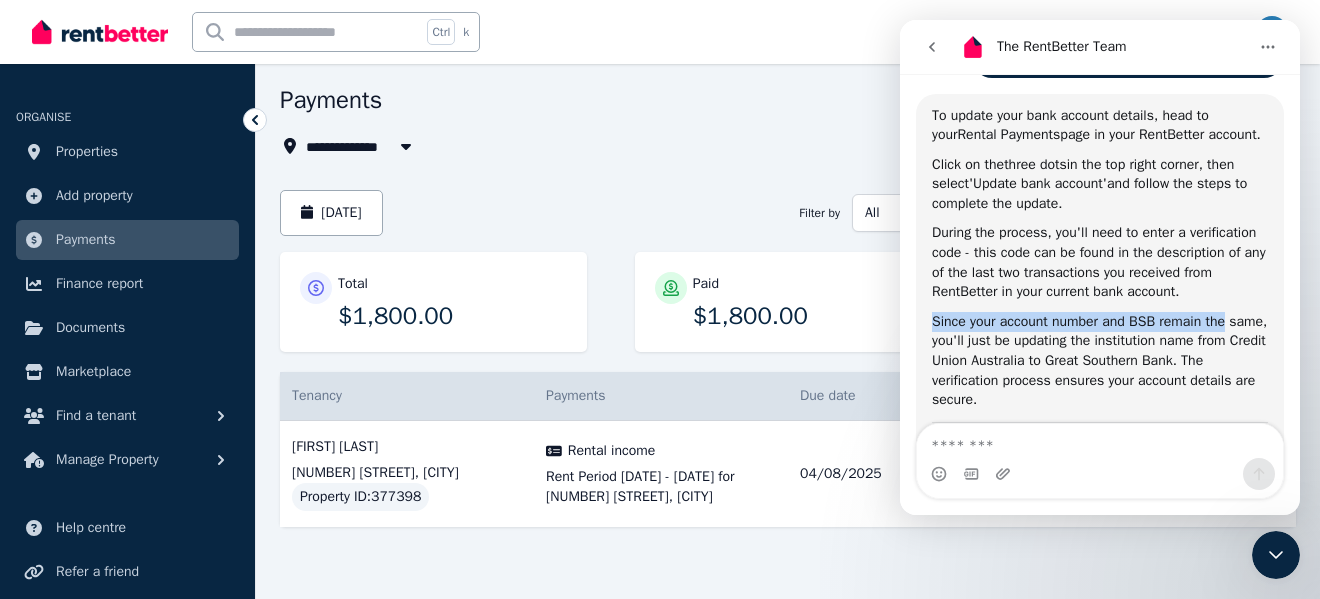 scroll, scrollTop: 556, scrollLeft: 0, axis: vertical 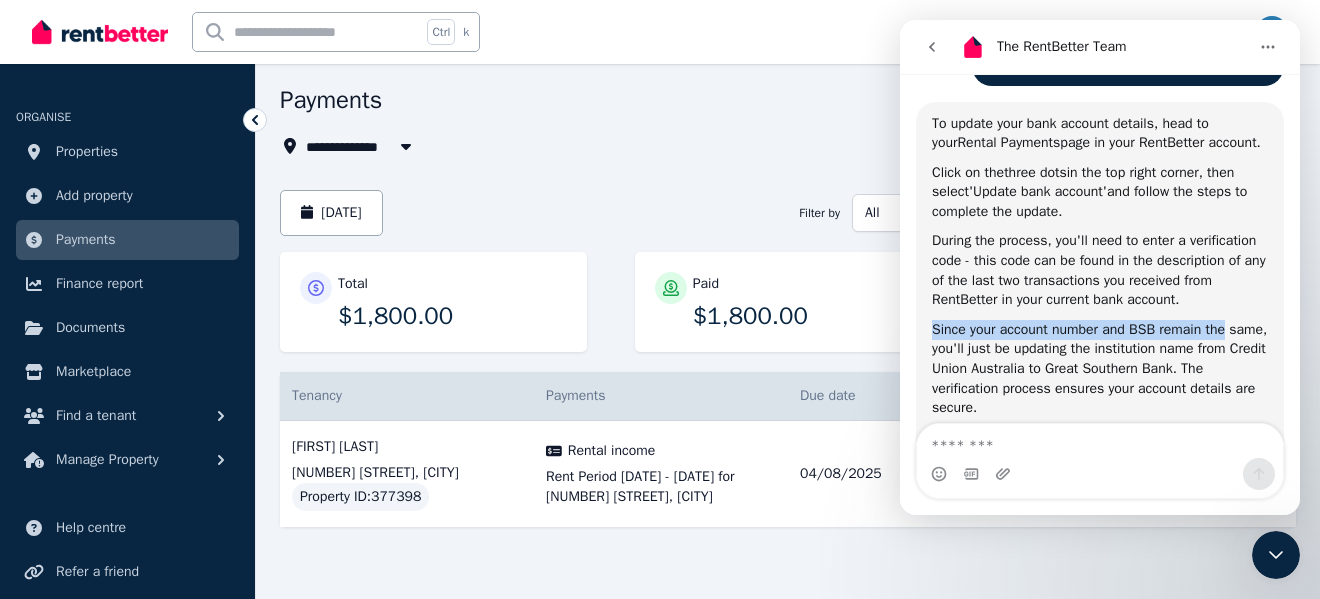 drag, startPoint x: 1295, startPoint y: 293, endPoint x: 2202, endPoint y: 285, distance: 907.0353 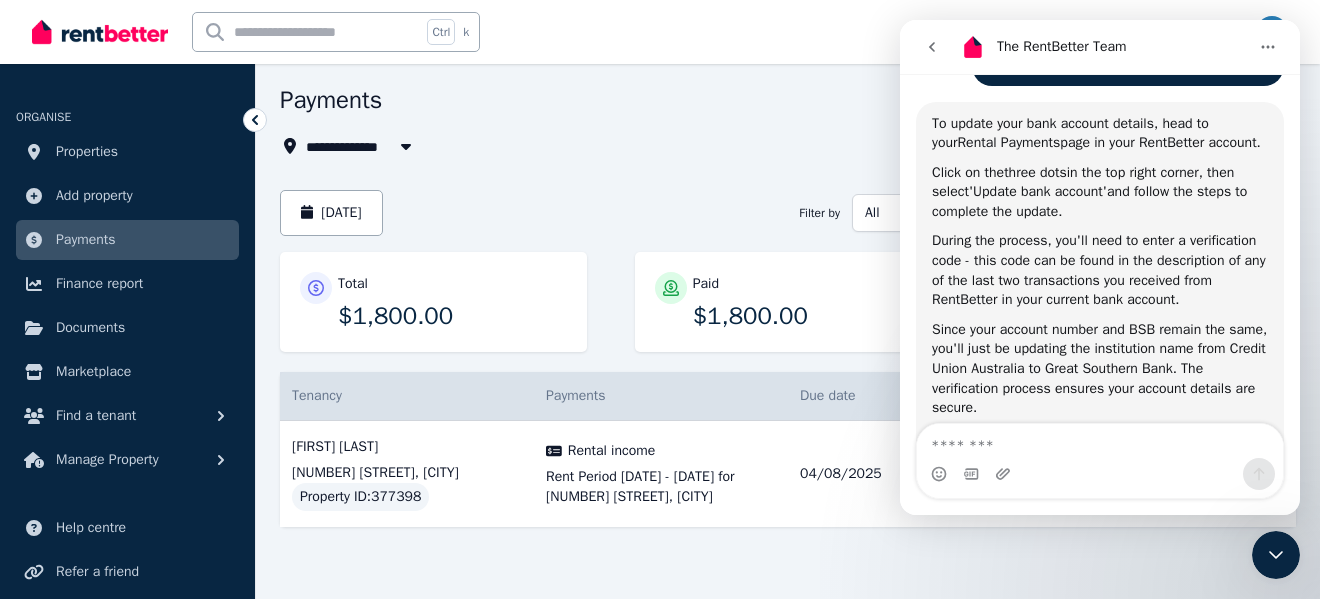click on "During the process, you'll need to enter a verification code - this code can be found in the description of any of the last two transactions you received from RentBetter in your current bank account." at bounding box center [1100, 270] 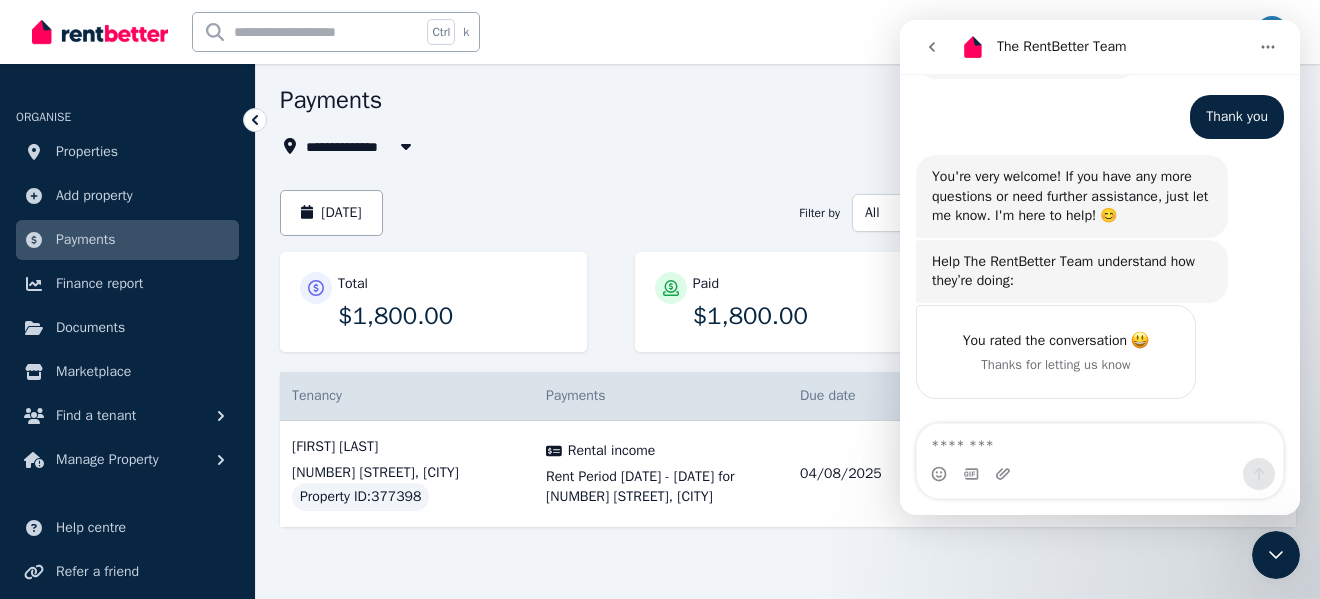 scroll, scrollTop: 1102, scrollLeft: 0, axis: vertical 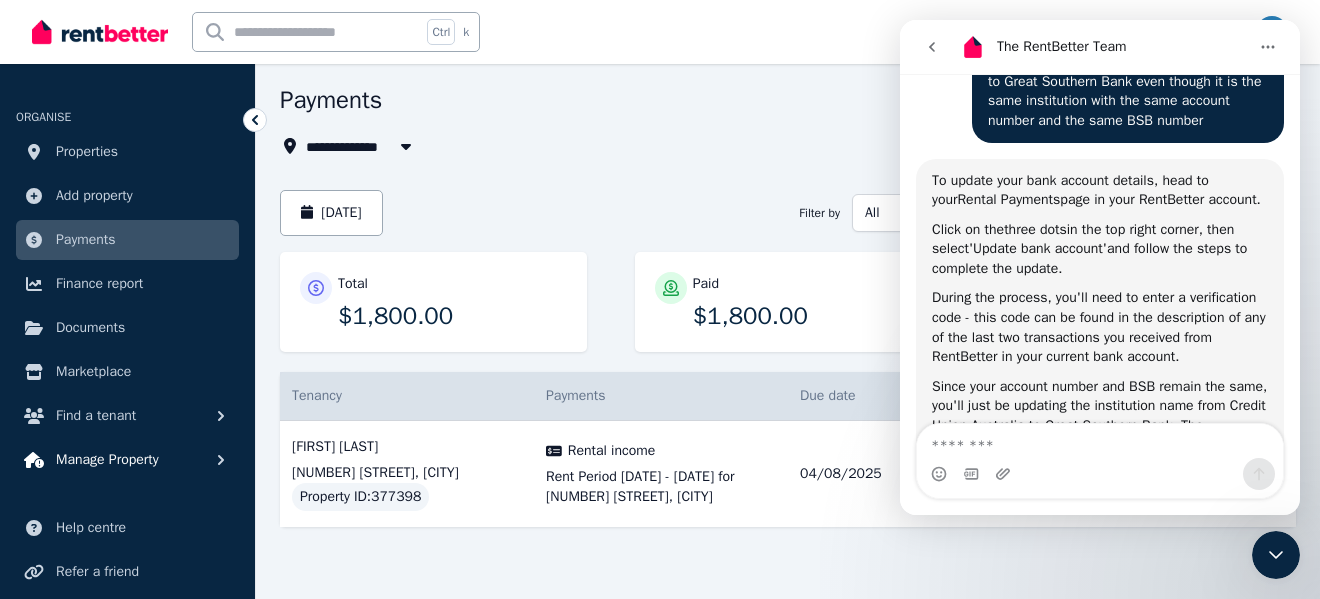 click 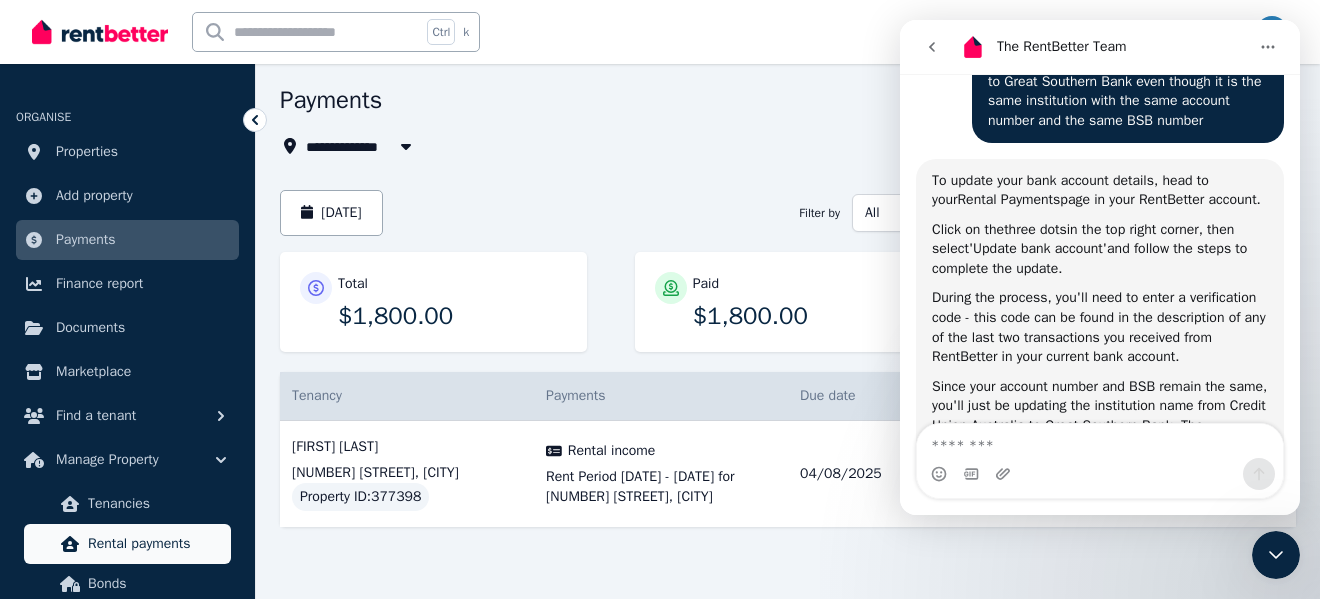 click on "Rental payments" at bounding box center [155, 544] 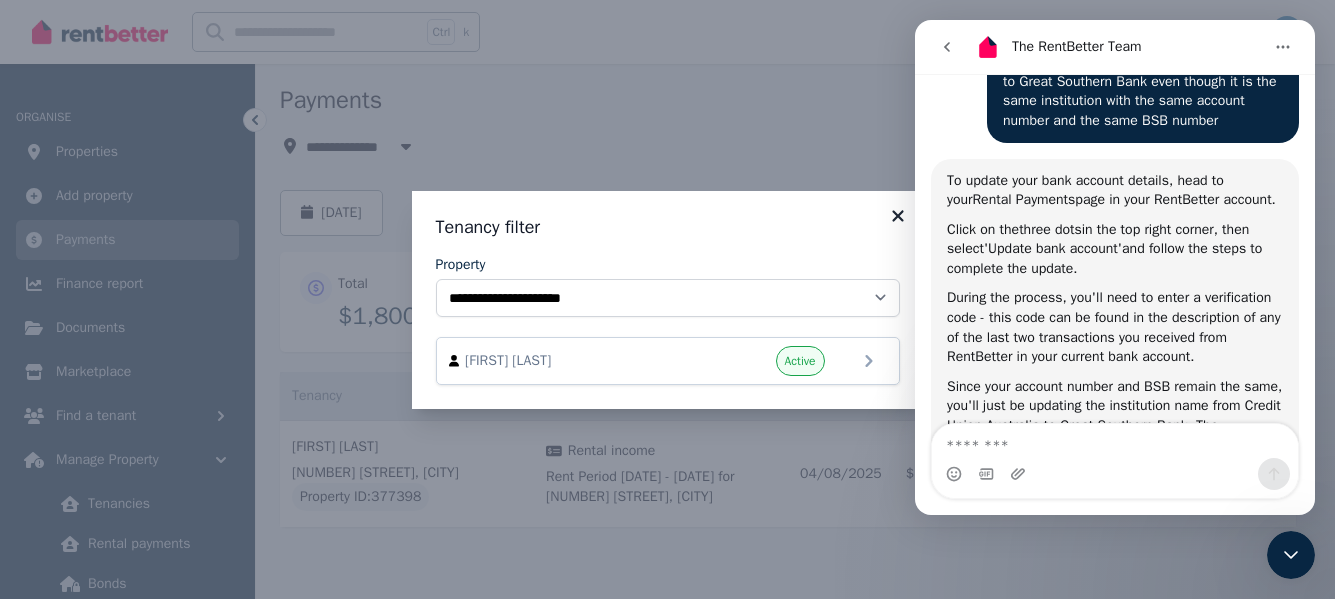 click 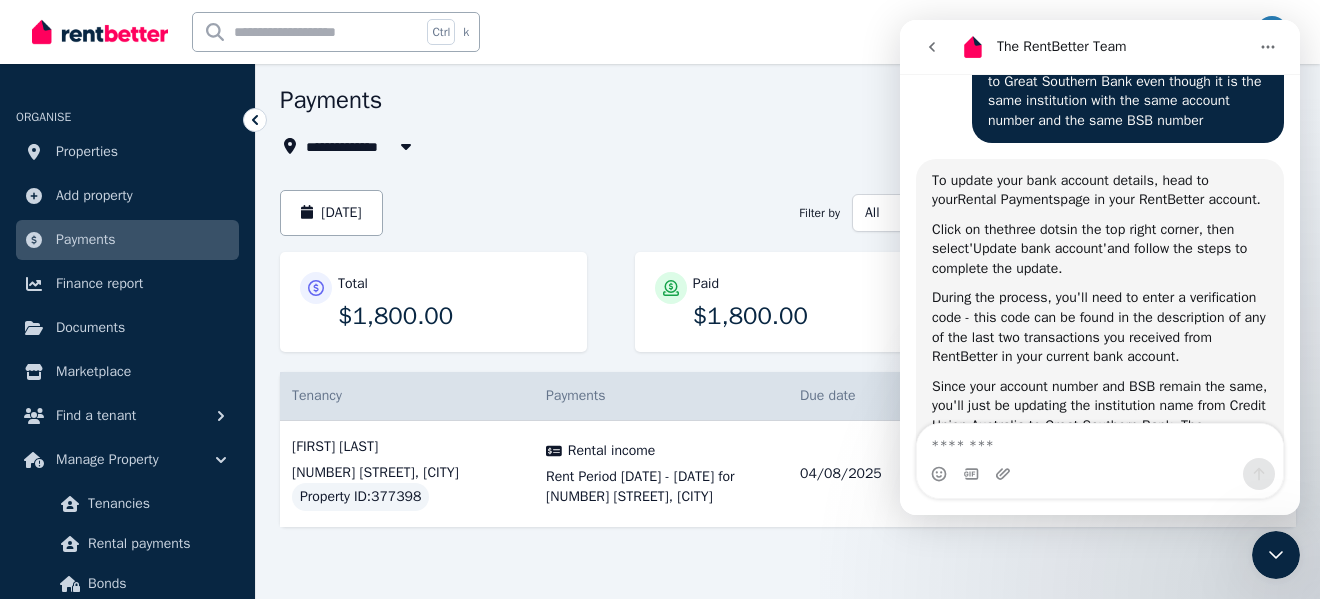 click 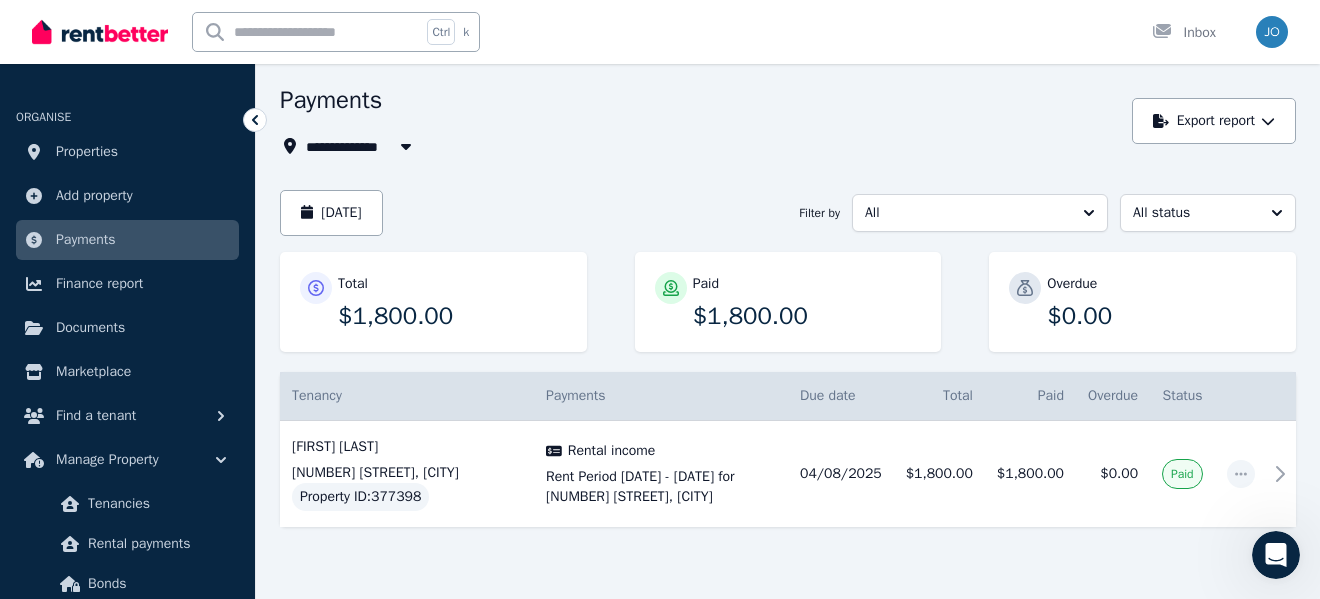 scroll, scrollTop: 0, scrollLeft: 0, axis: both 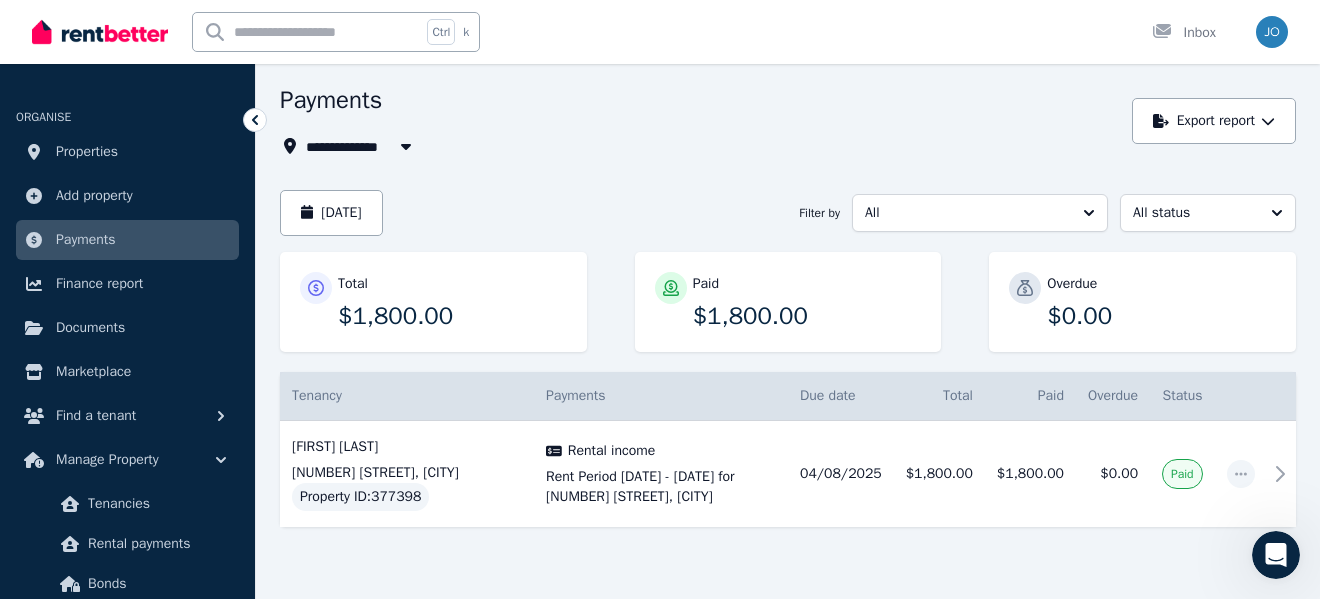 click 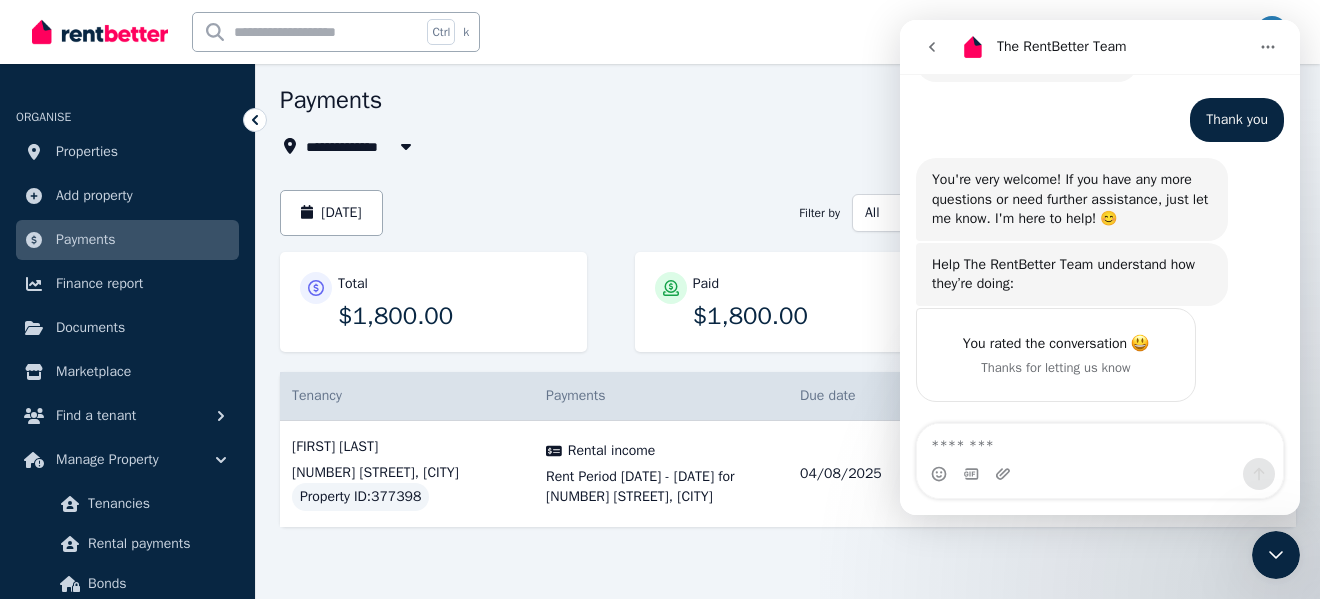 scroll, scrollTop: 1082, scrollLeft: 0, axis: vertical 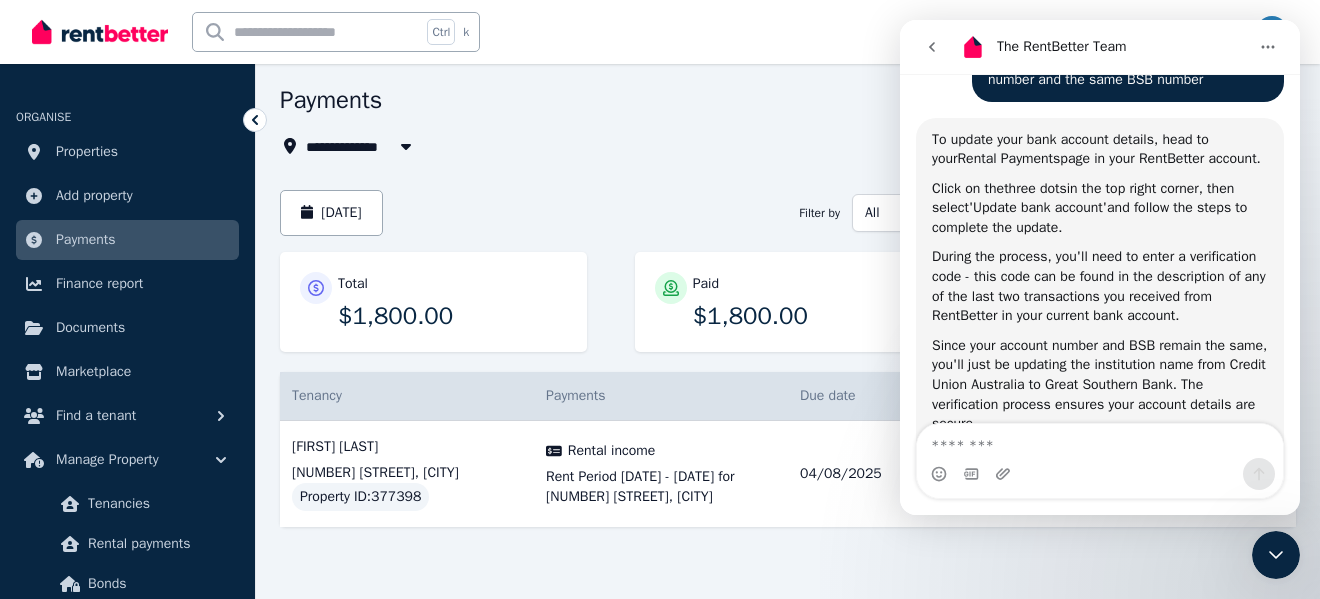 click 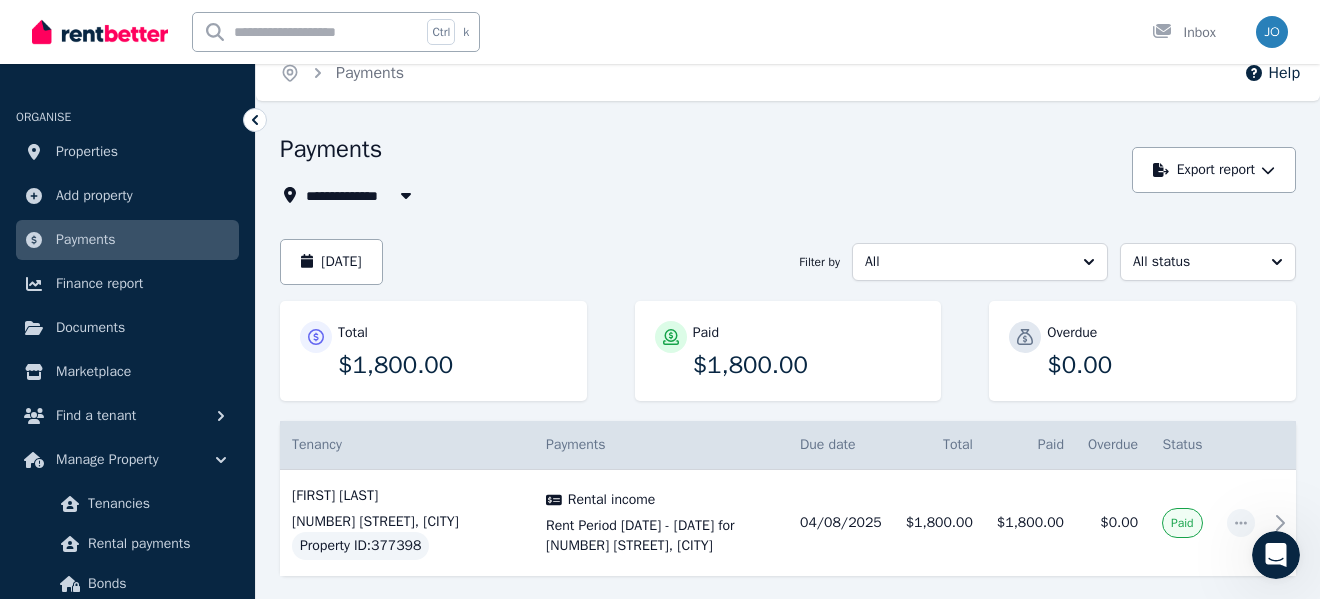 scroll, scrollTop: 0, scrollLeft: 0, axis: both 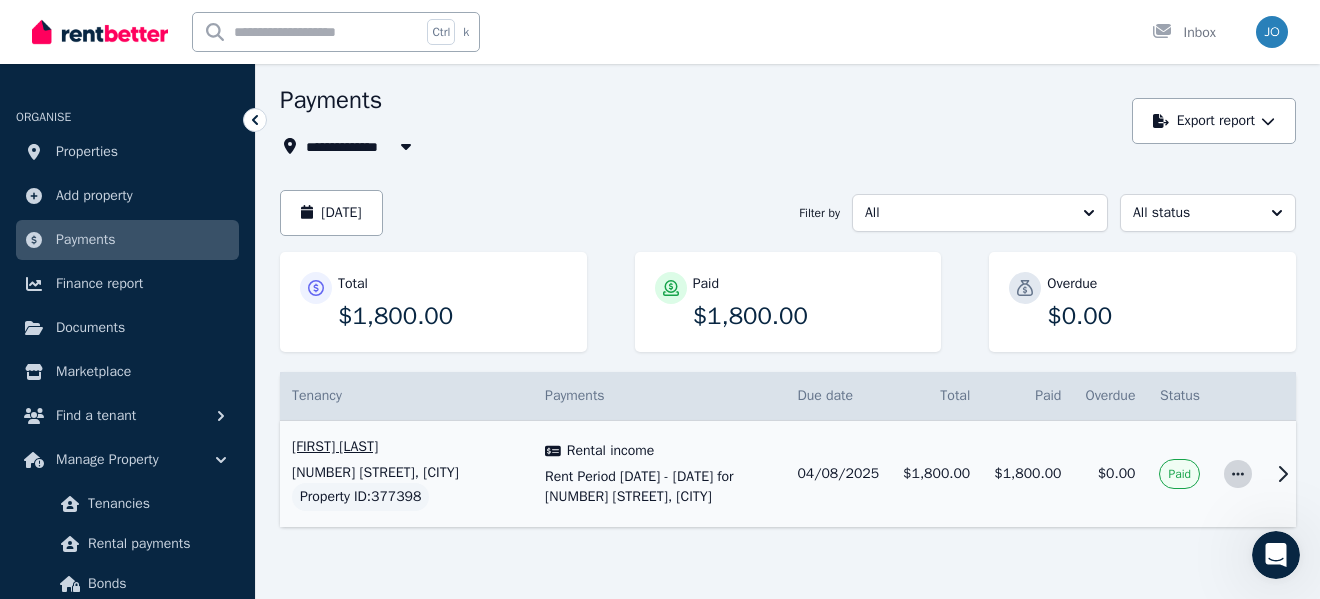 click 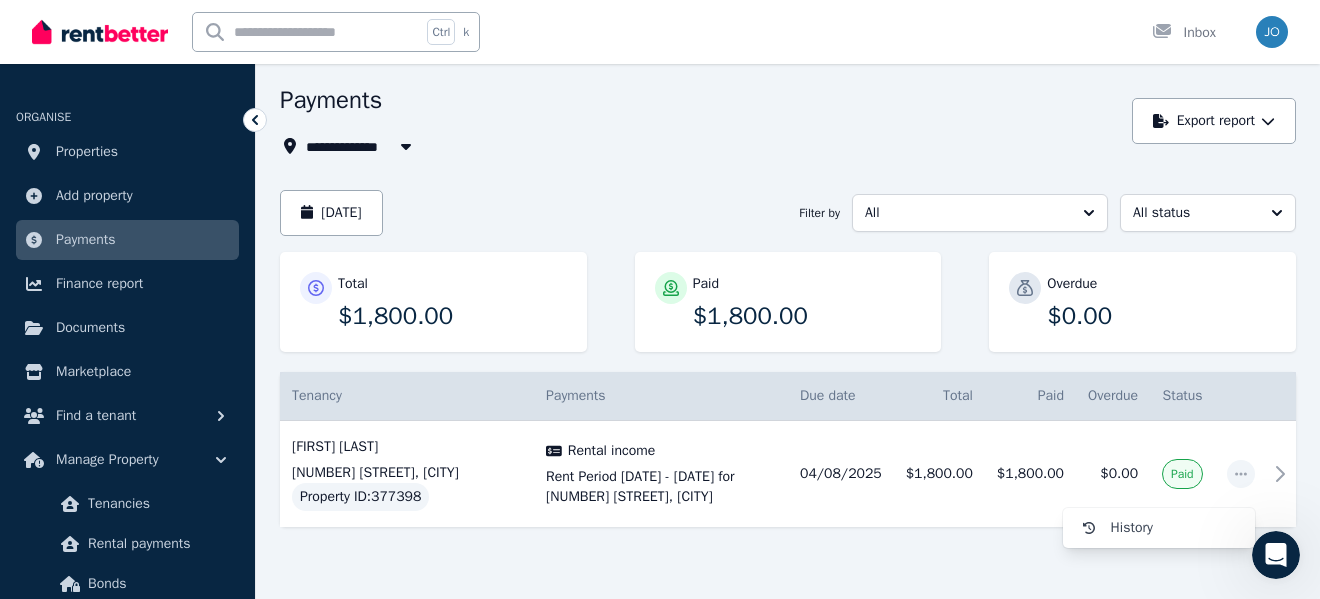 scroll, scrollTop: 0, scrollLeft: 0, axis: both 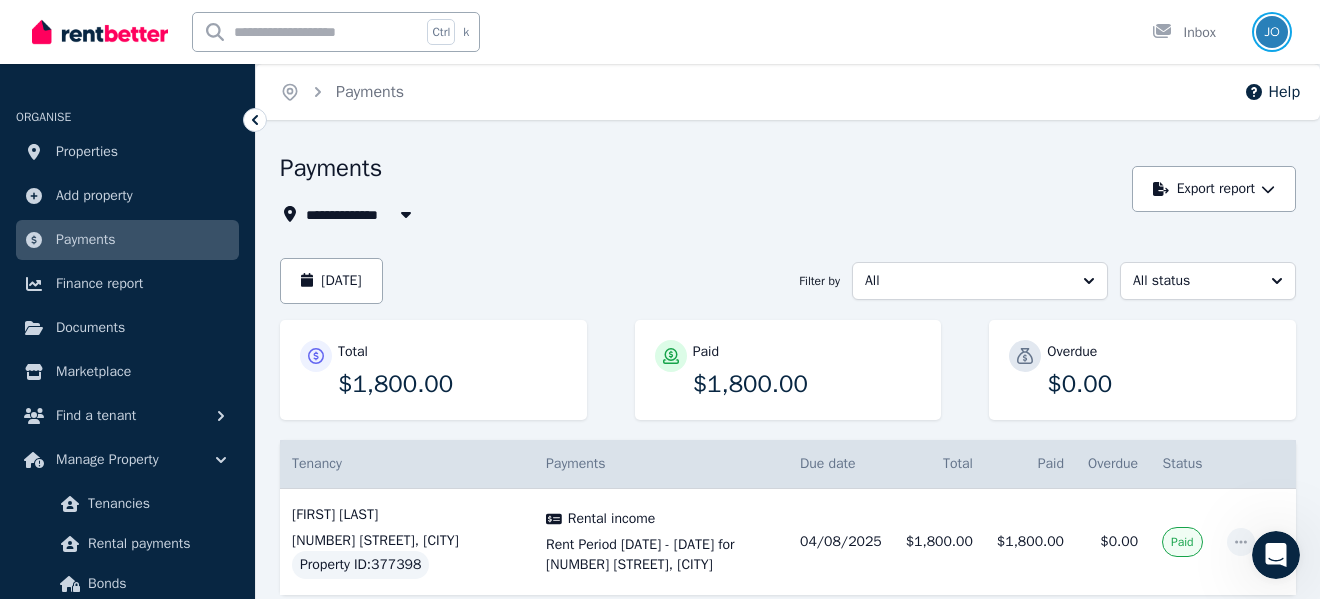 click at bounding box center [1272, 32] 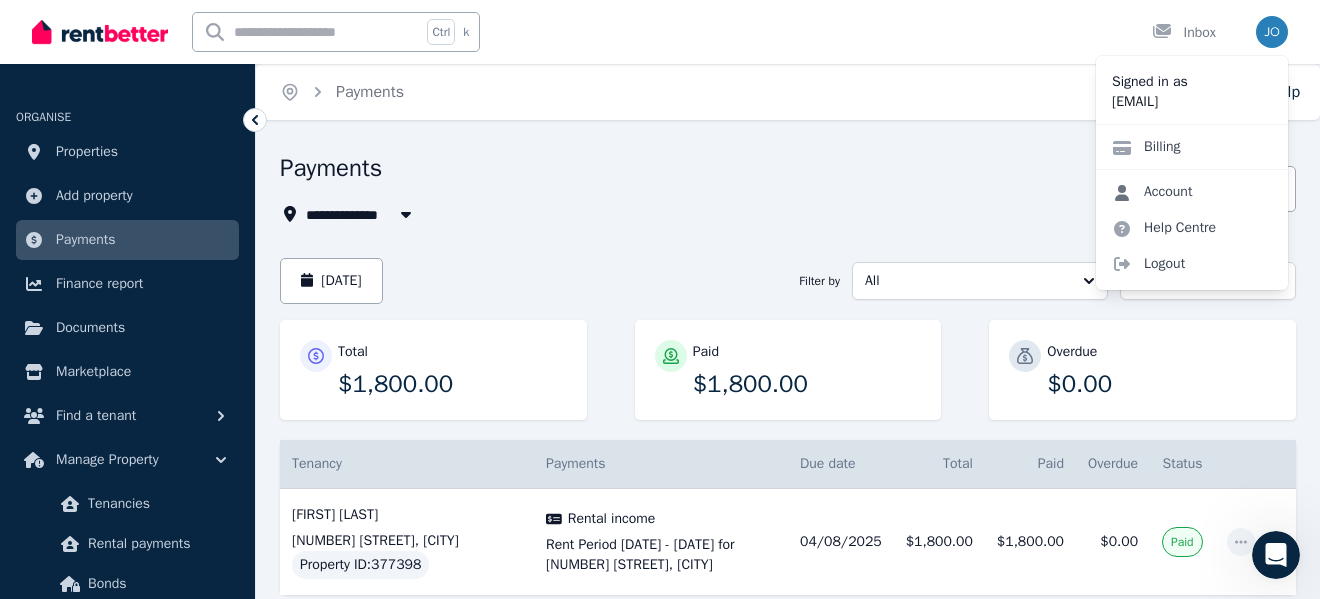 click on "Account" at bounding box center [1152, 192] 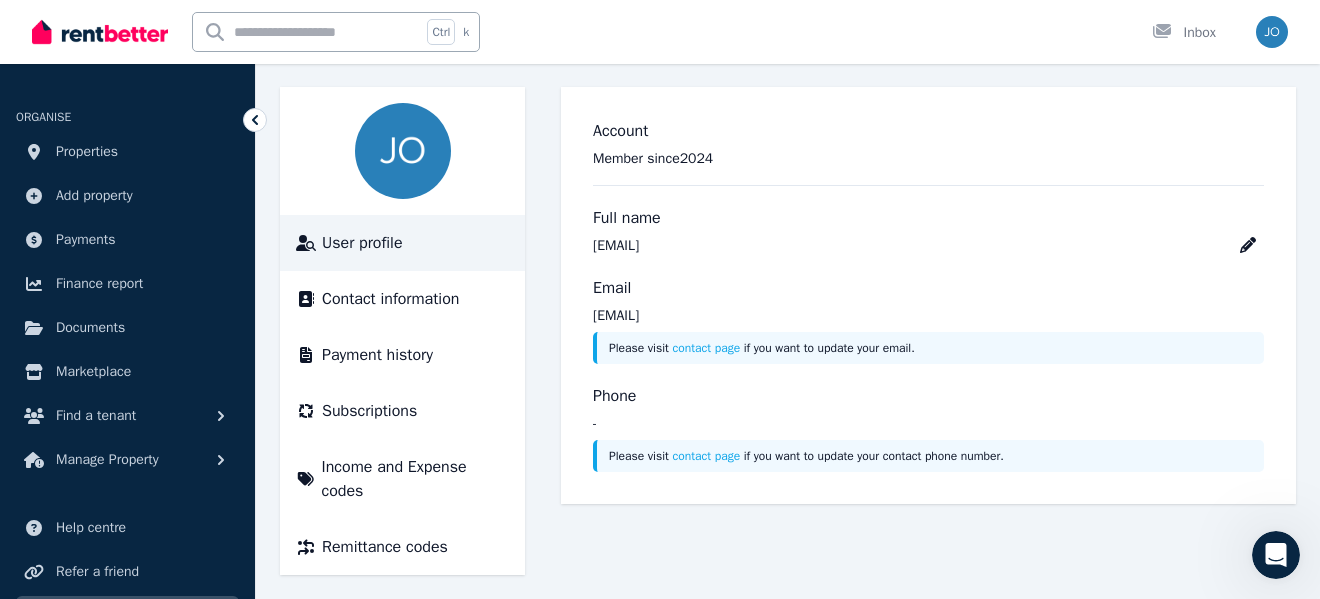 scroll, scrollTop: 142, scrollLeft: 0, axis: vertical 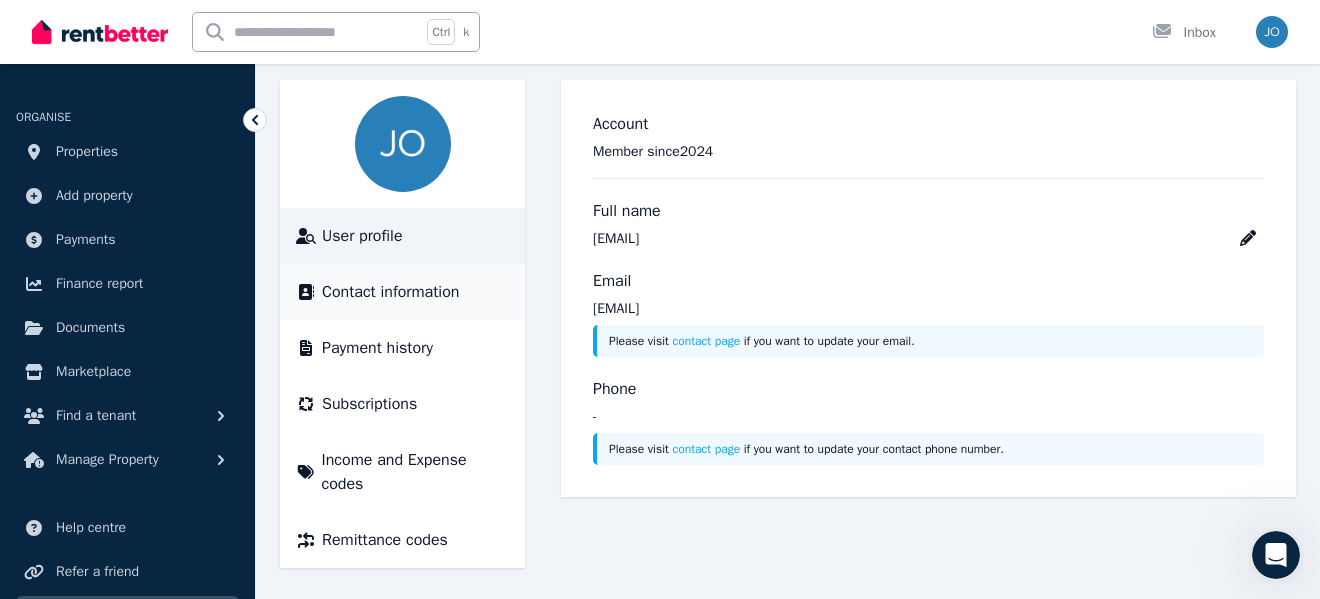click on "Contact information" at bounding box center [390, 292] 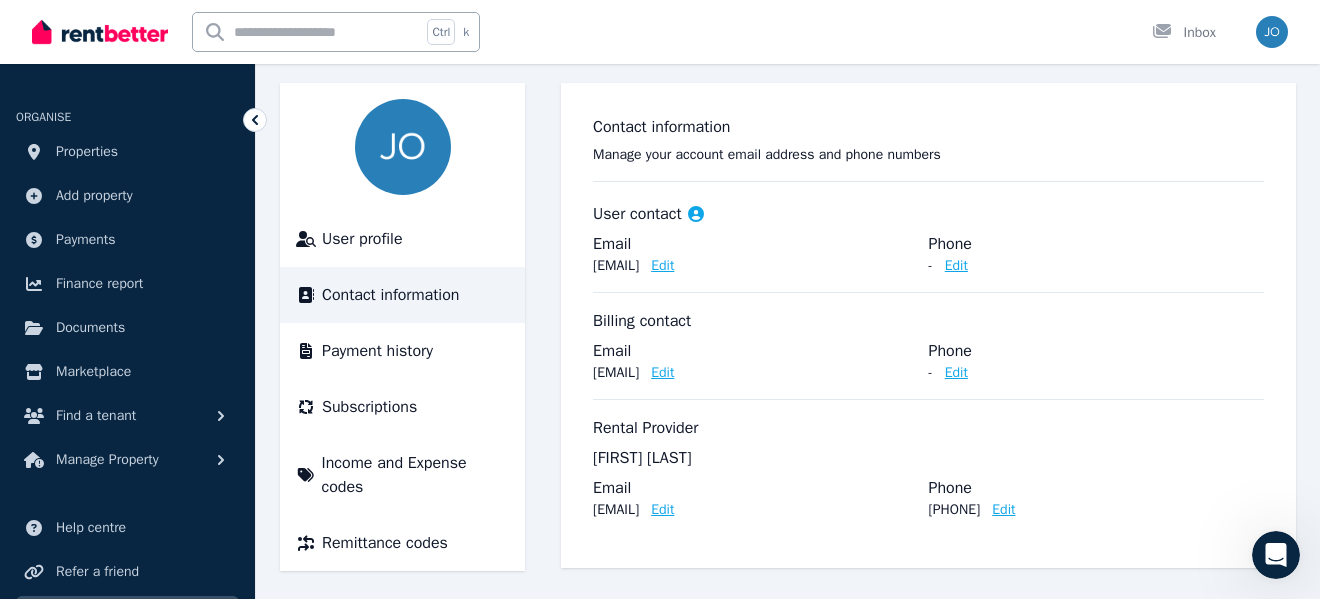 scroll, scrollTop: 142, scrollLeft: 0, axis: vertical 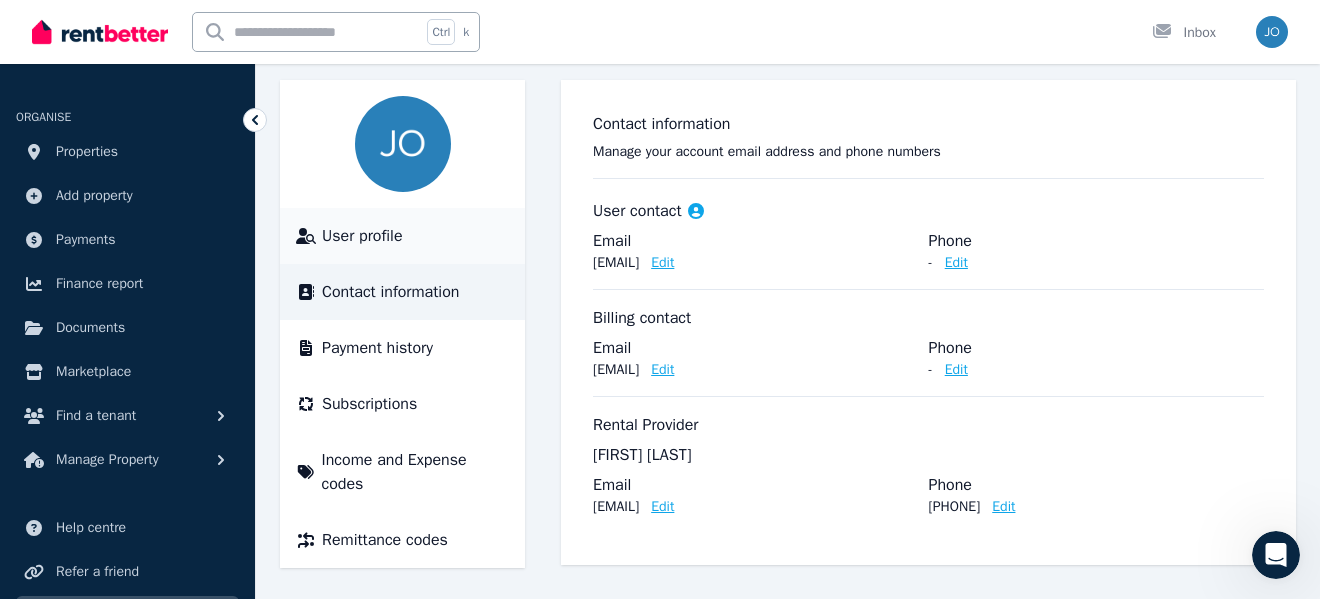 click on "User profile" at bounding box center (362, 236) 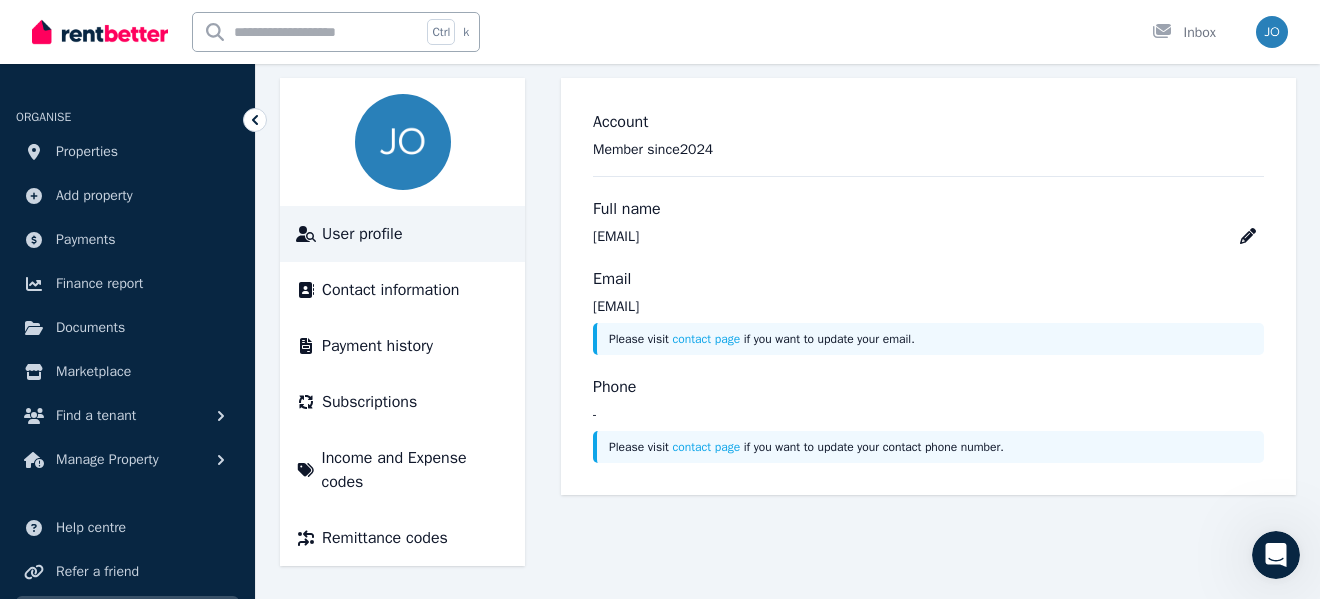 scroll, scrollTop: 147, scrollLeft: 0, axis: vertical 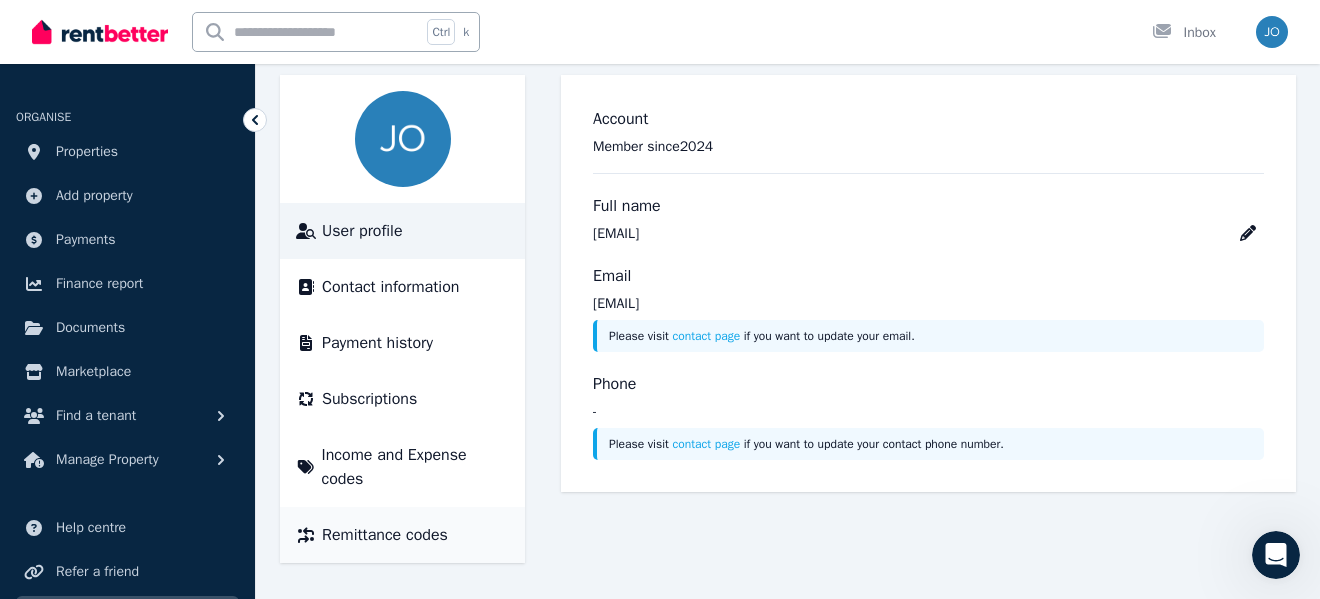 click on "Remittance codes" at bounding box center [385, 535] 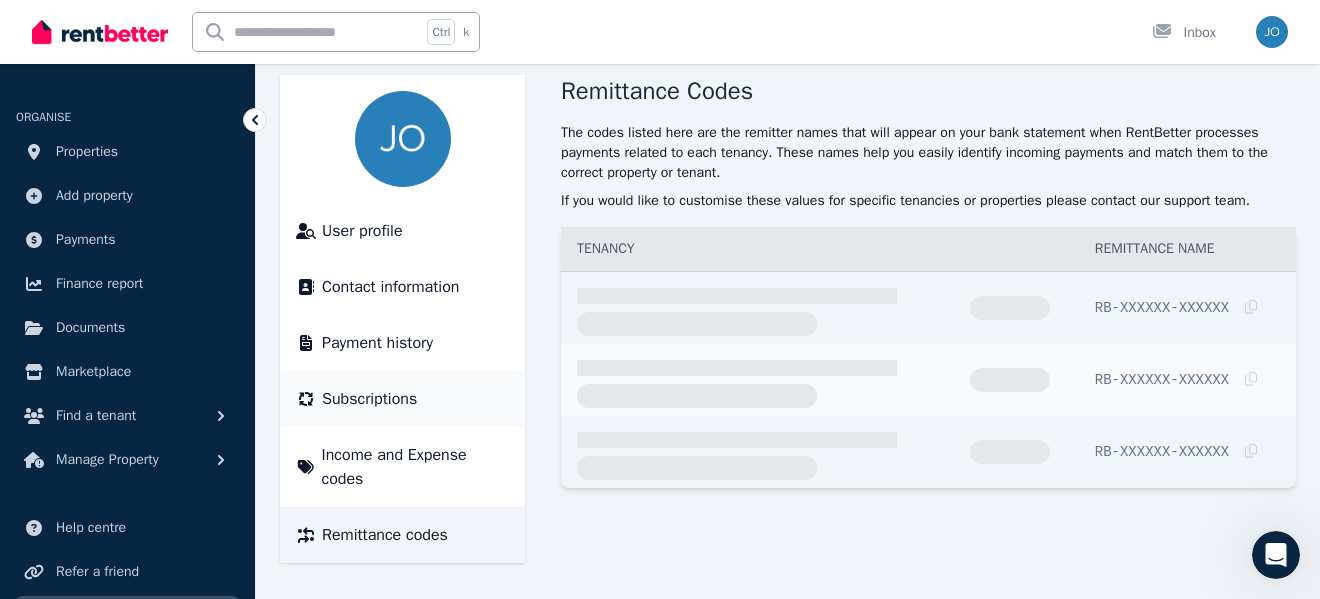 scroll, scrollTop: 0, scrollLeft: 0, axis: both 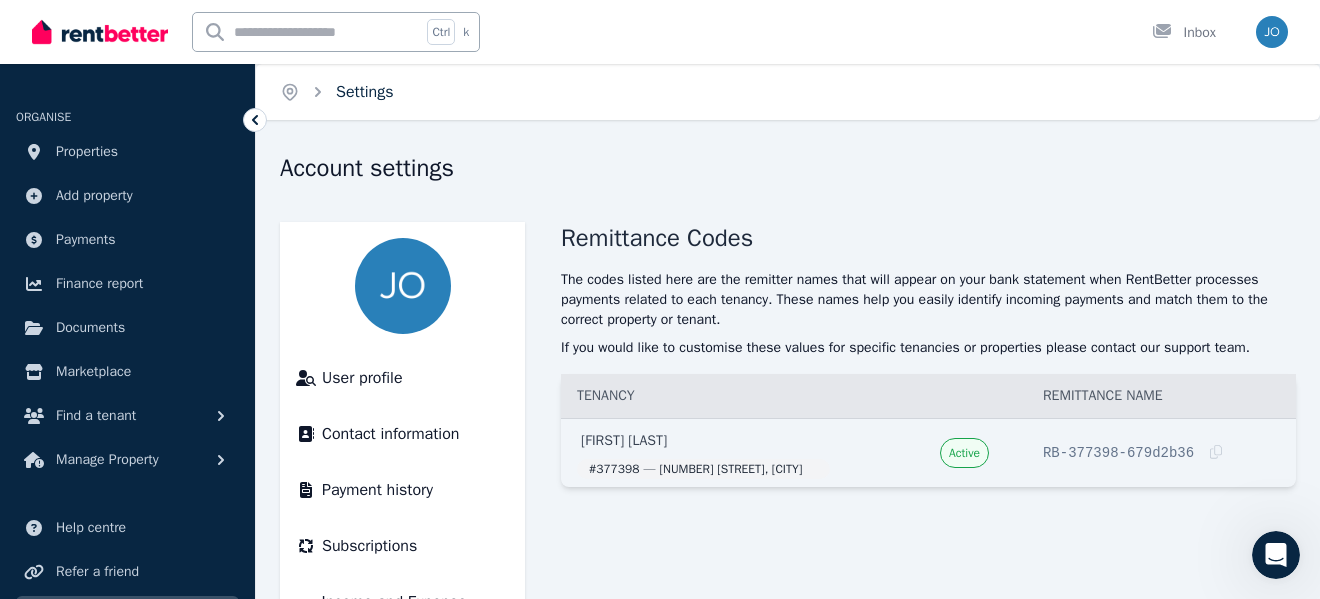 click on "Settings" at bounding box center (365, 92) 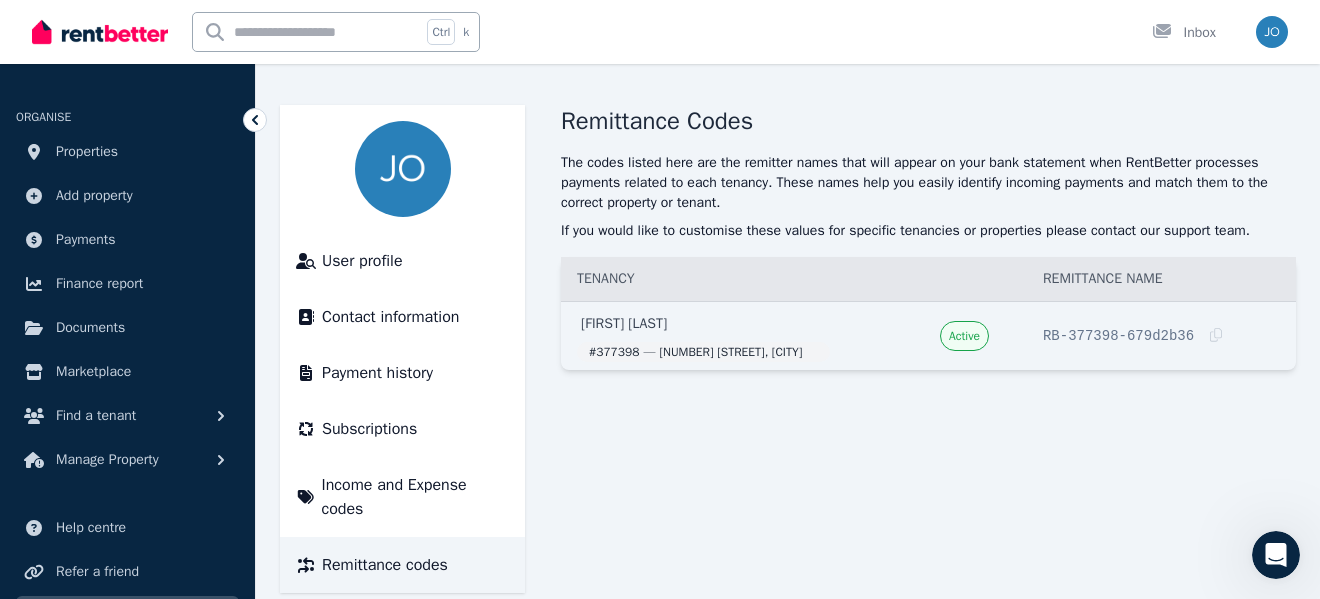 scroll, scrollTop: 147, scrollLeft: 0, axis: vertical 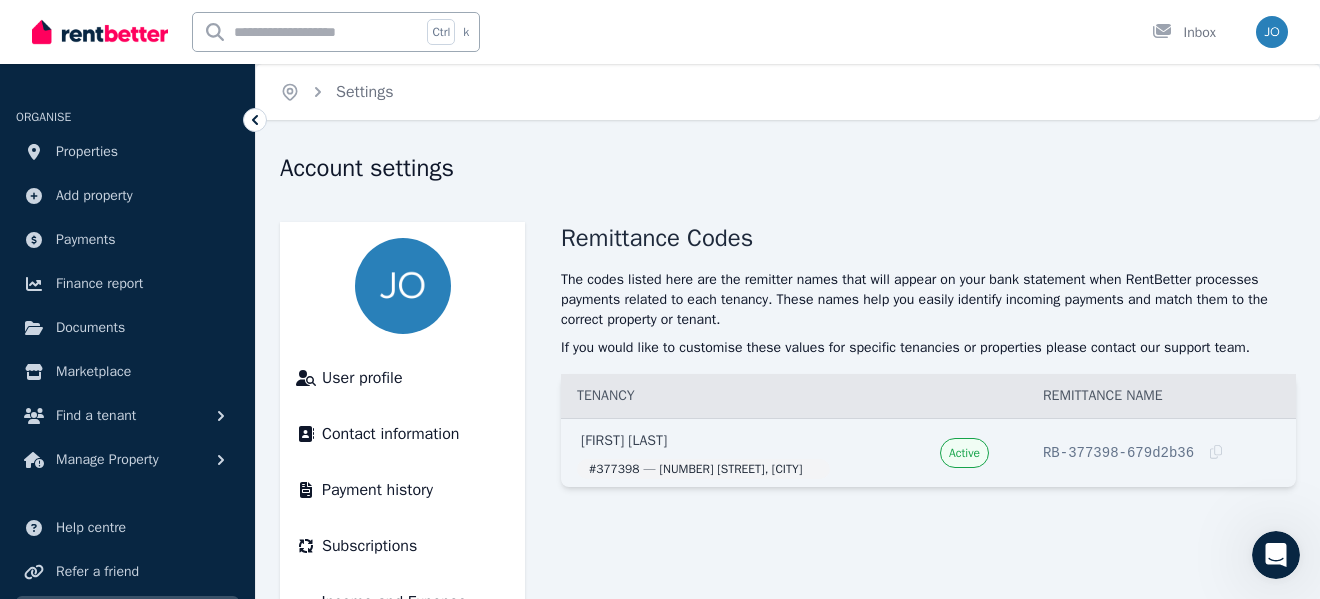 click on "Open main menu Ctrl k Inbox Open user menu" at bounding box center [660, 32] 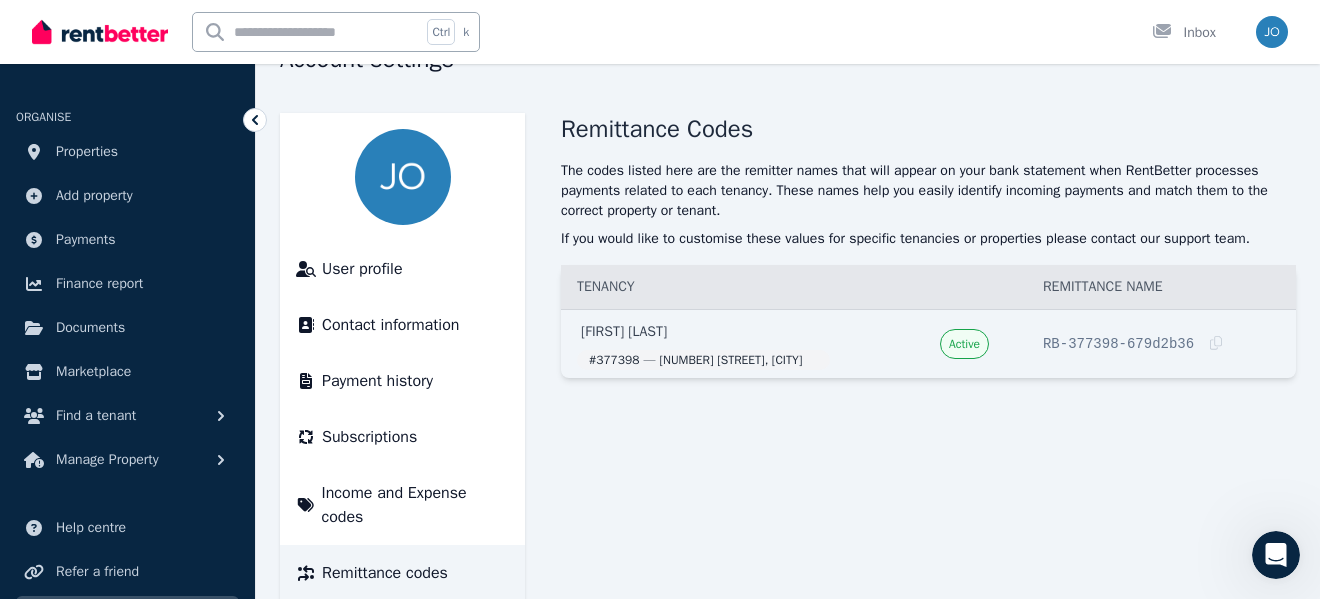 scroll, scrollTop: 147, scrollLeft: 0, axis: vertical 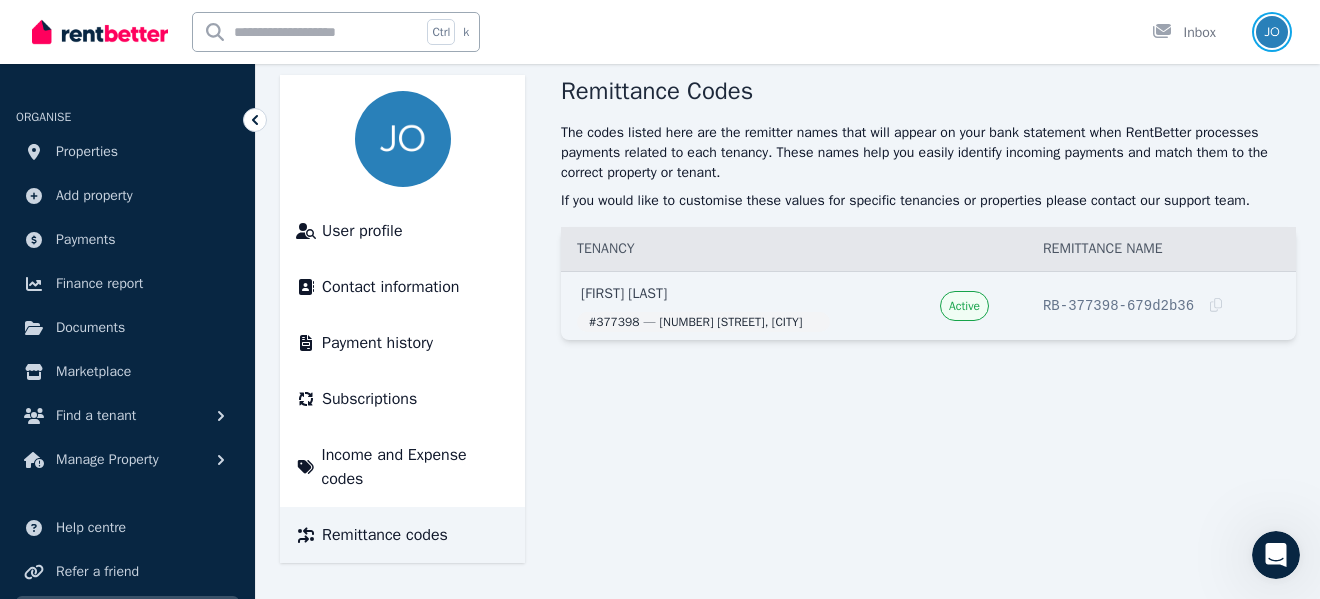 click at bounding box center [1272, 32] 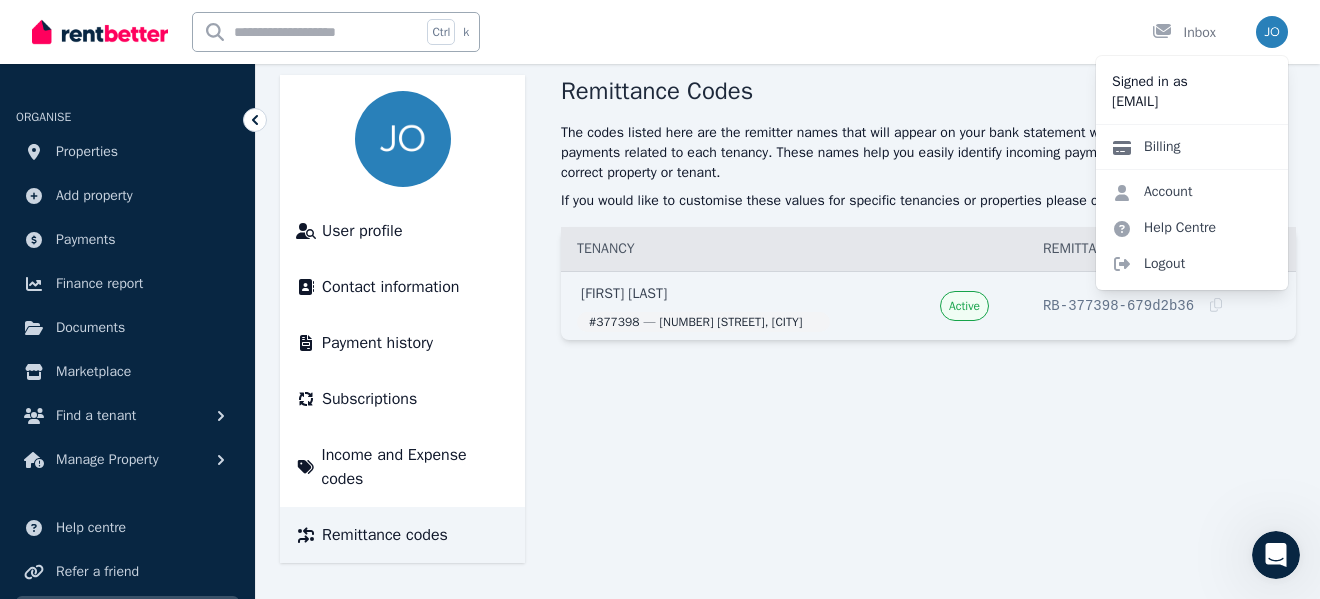 click on "Billing" at bounding box center (1146, 147) 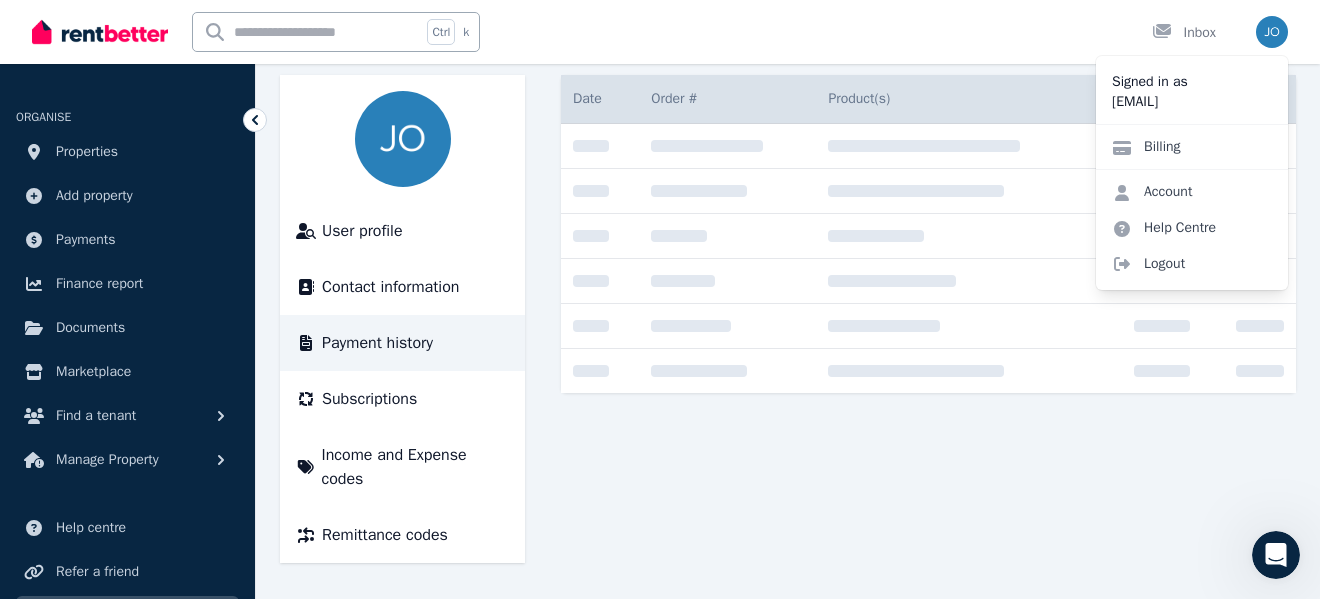 scroll, scrollTop: 0, scrollLeft: 0, axis: both 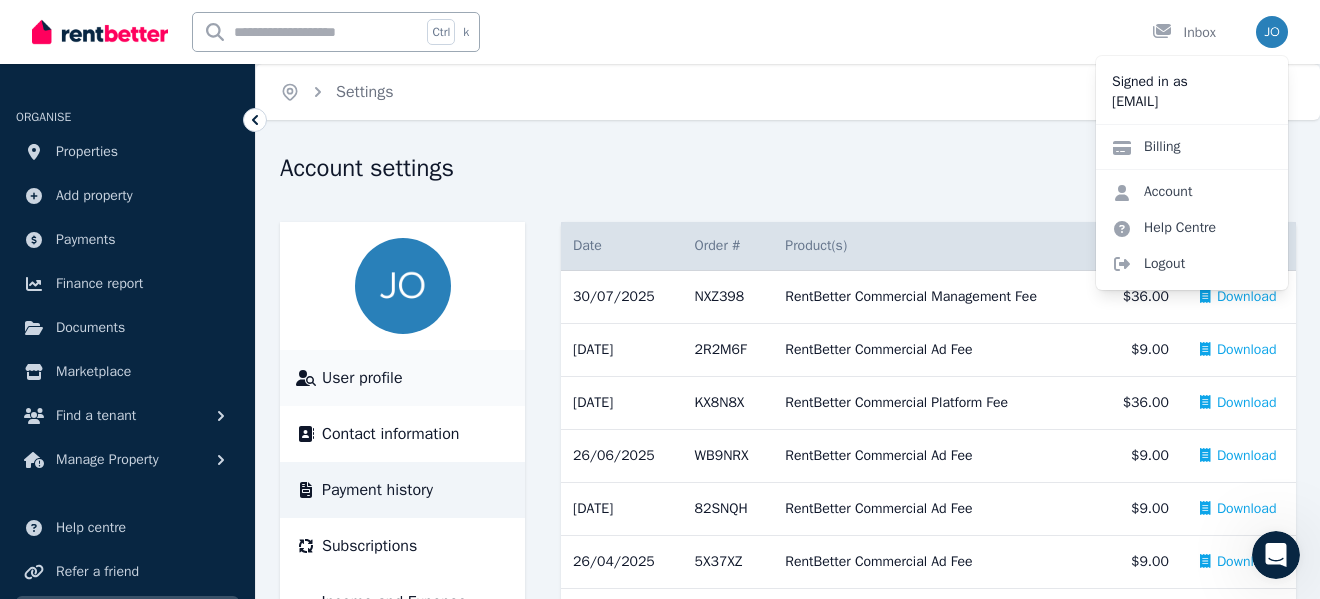 click on "User profile" at bounding box center (362, 378) 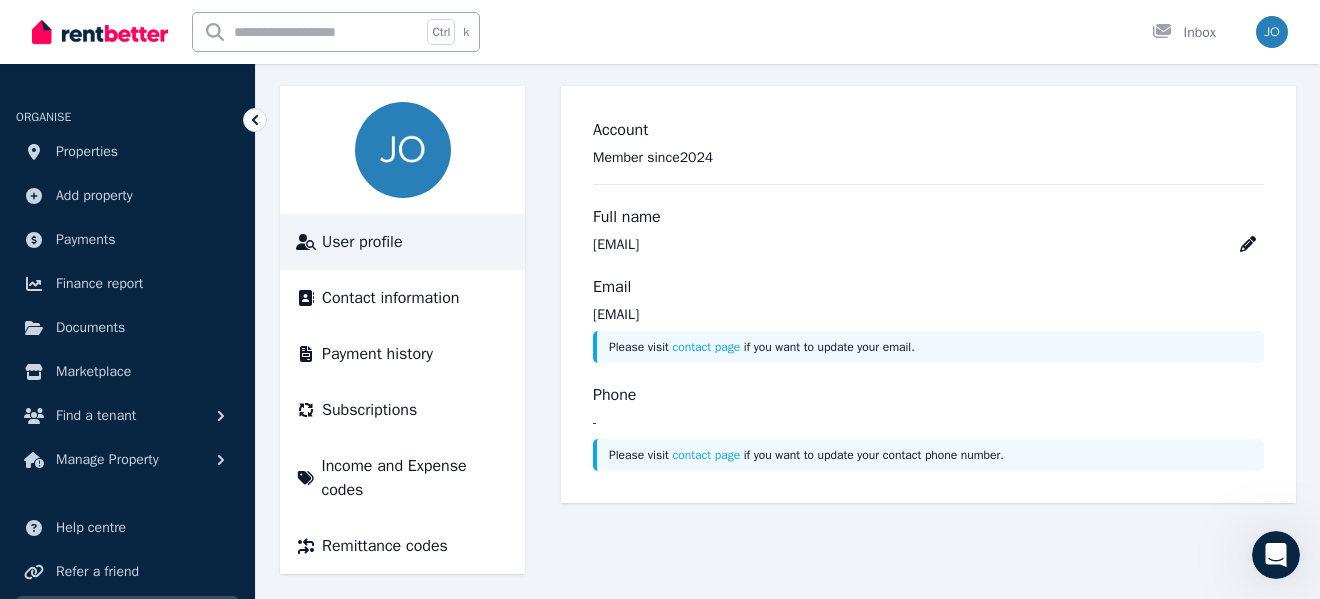 scroll, scrollTop: 147, scrollLeft: 0, axis: vertical 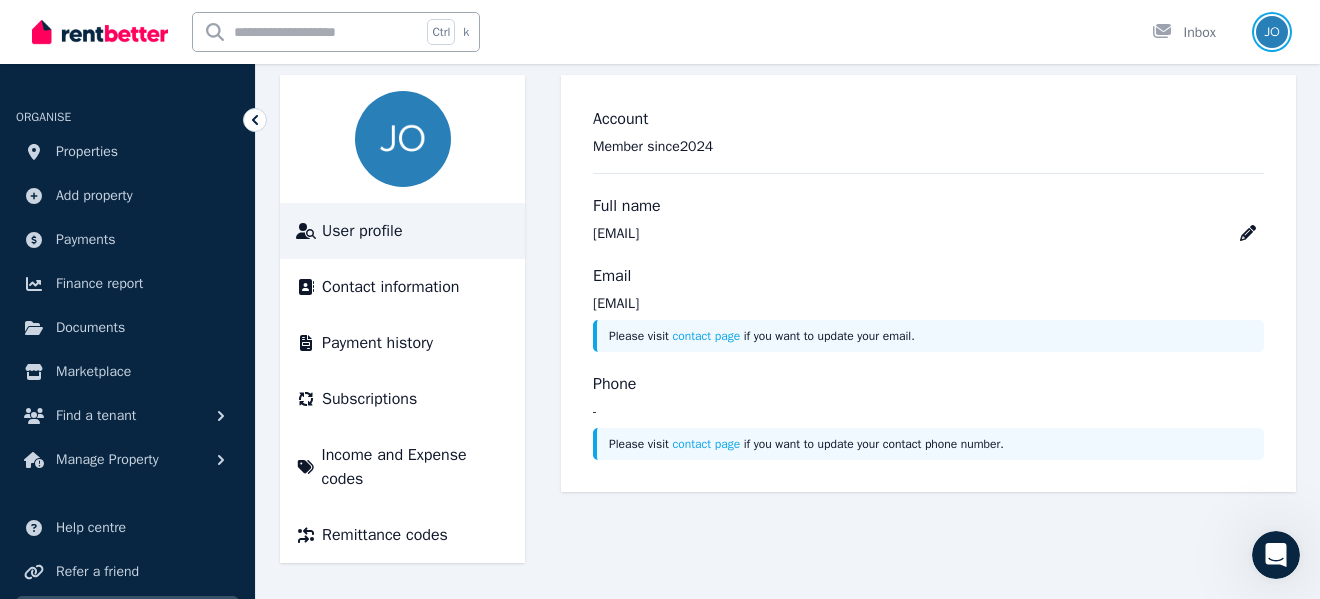 click at bounding box center (1272, 32) 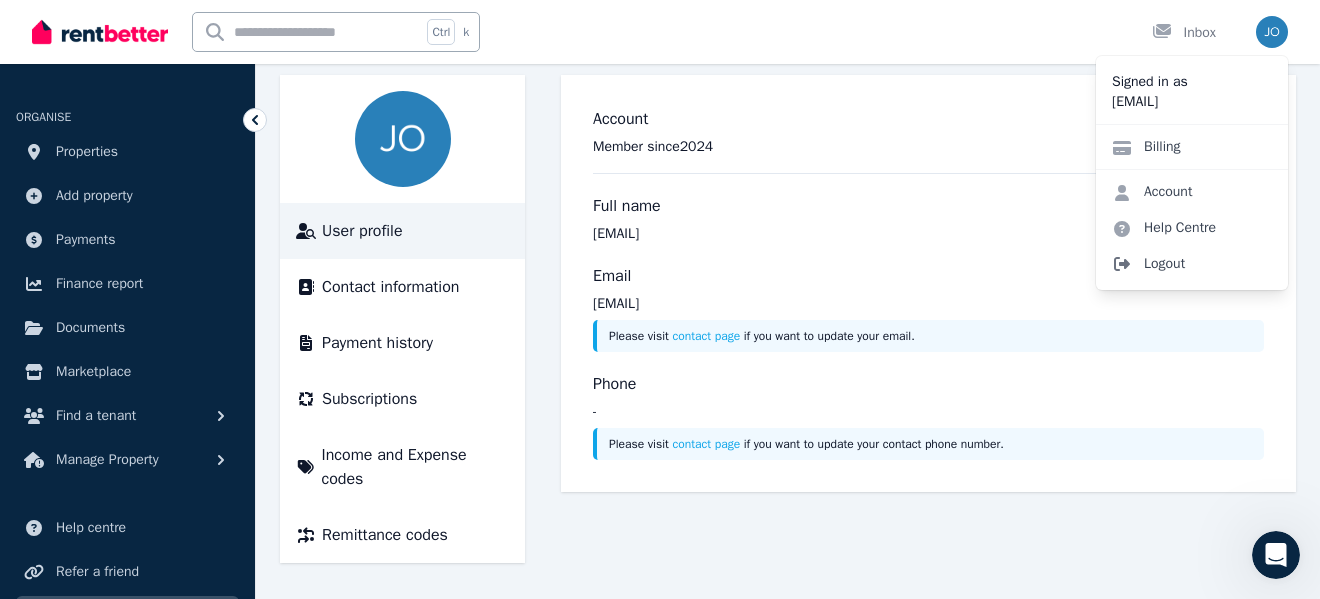 click on "Logout" at bounding box center (1192, 264) 